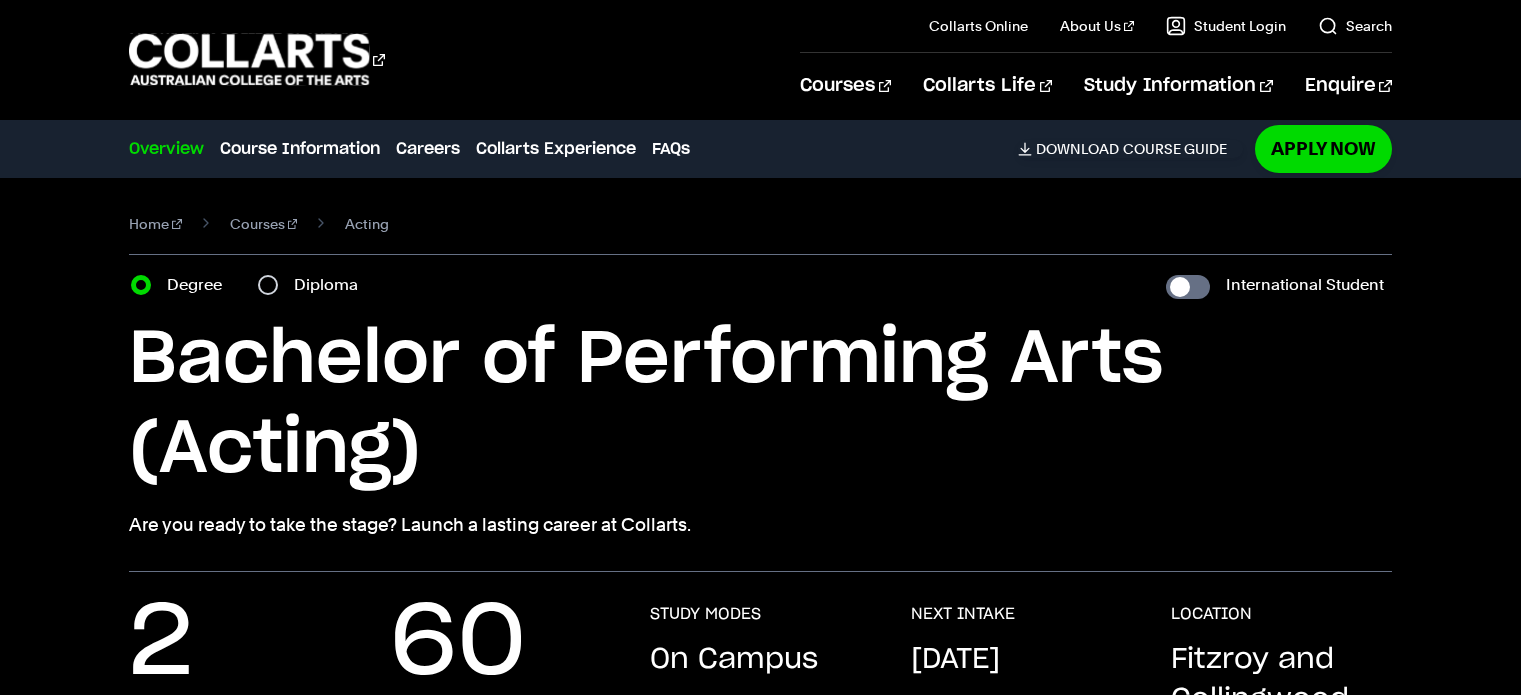 scroll, scrollTop: 0, scrollLeft: 0, axis: both 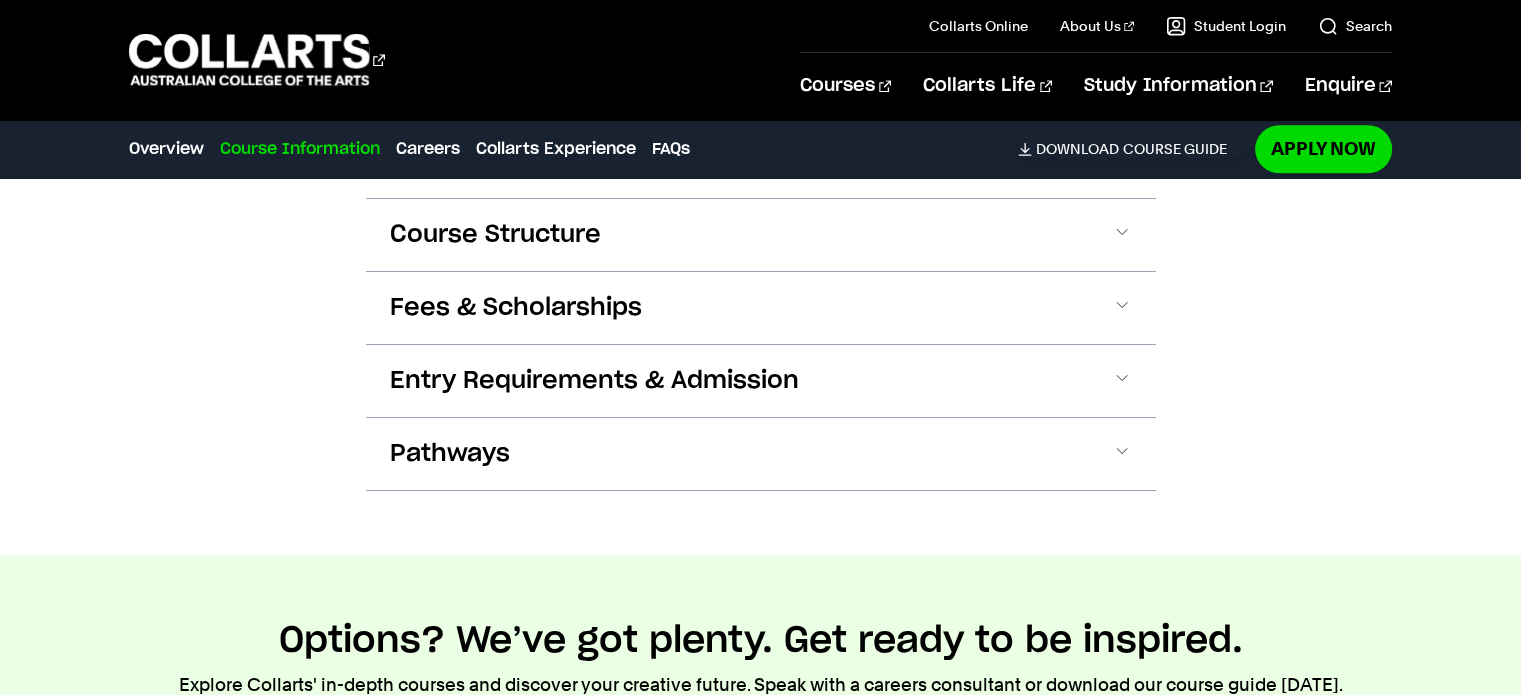 click on "Fees & Scholarships" at bounding box center [761, 308] 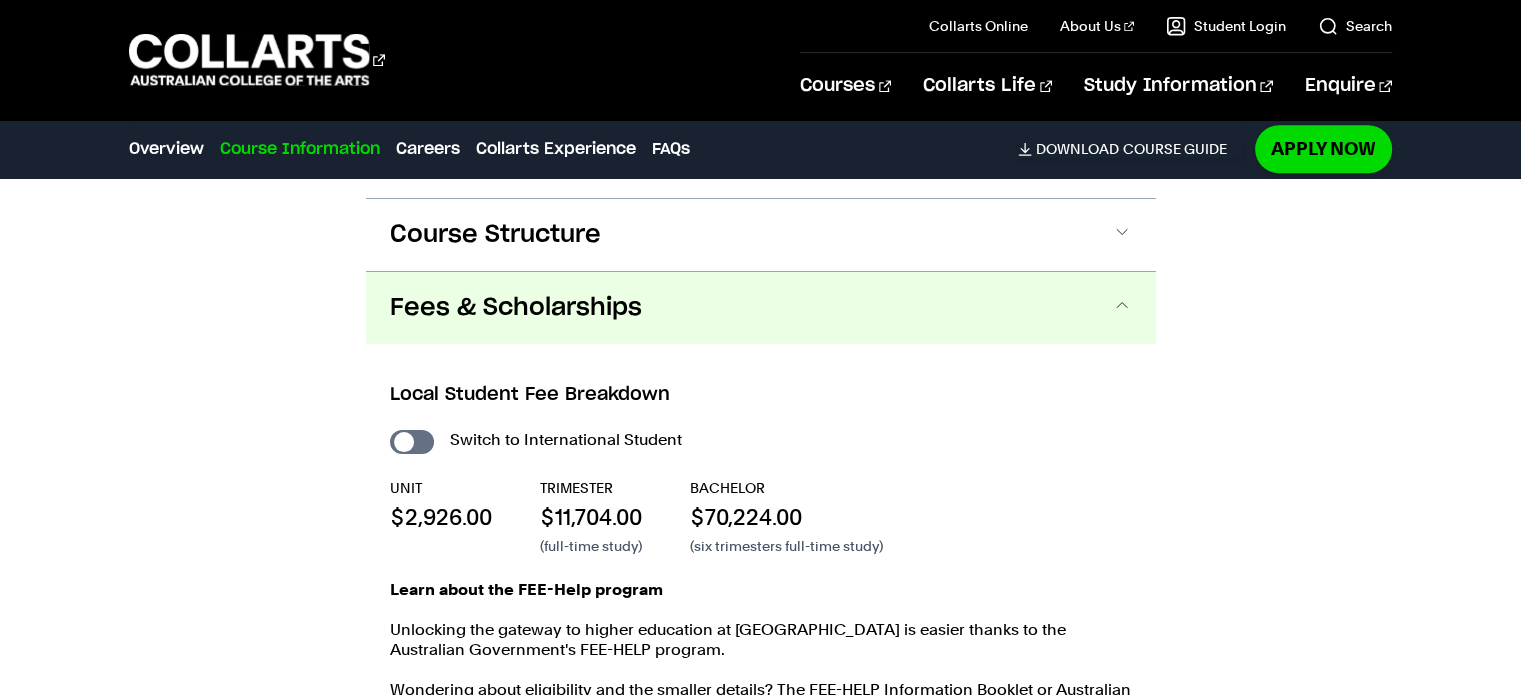 scroll, scrollTop: 2101, scrollLeft: 0, axis: vertical 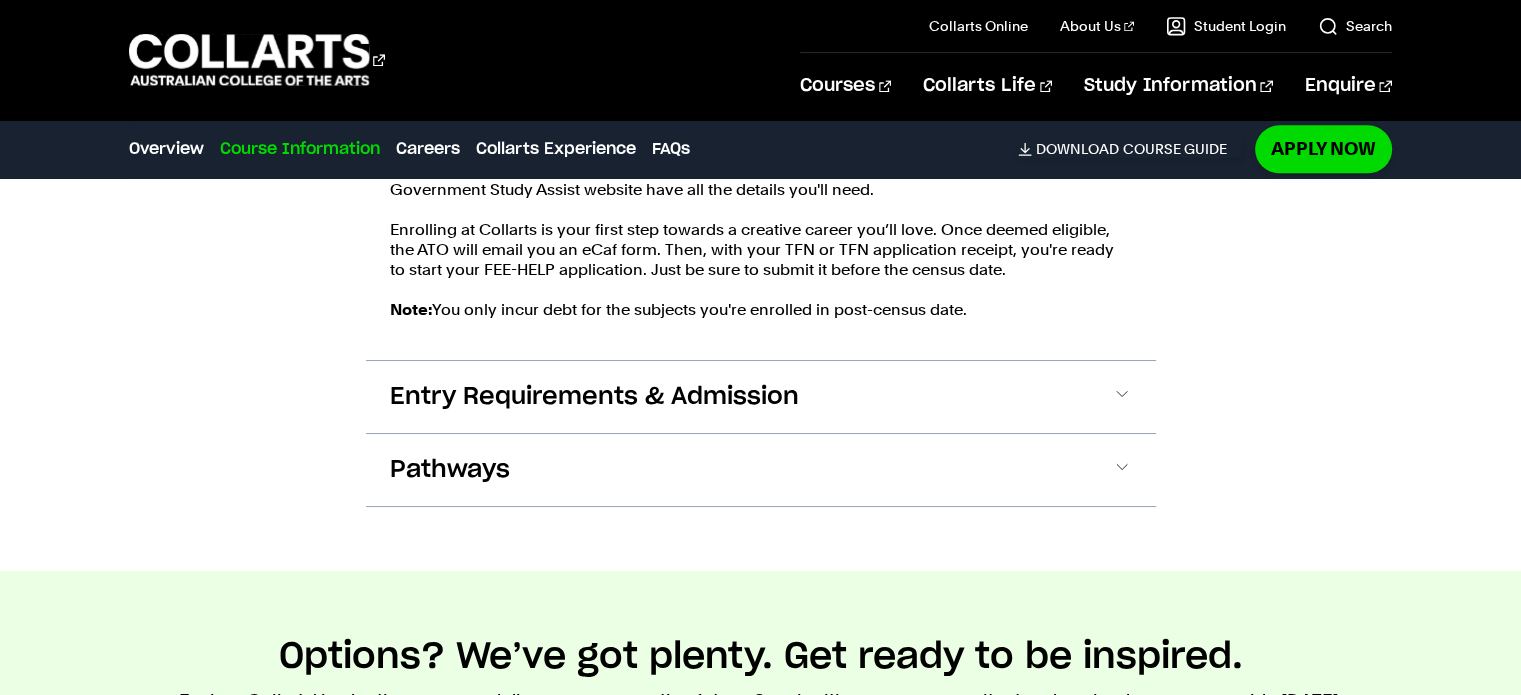 click on "Entry Requirements & Admission" at bounding box center (761, 397) 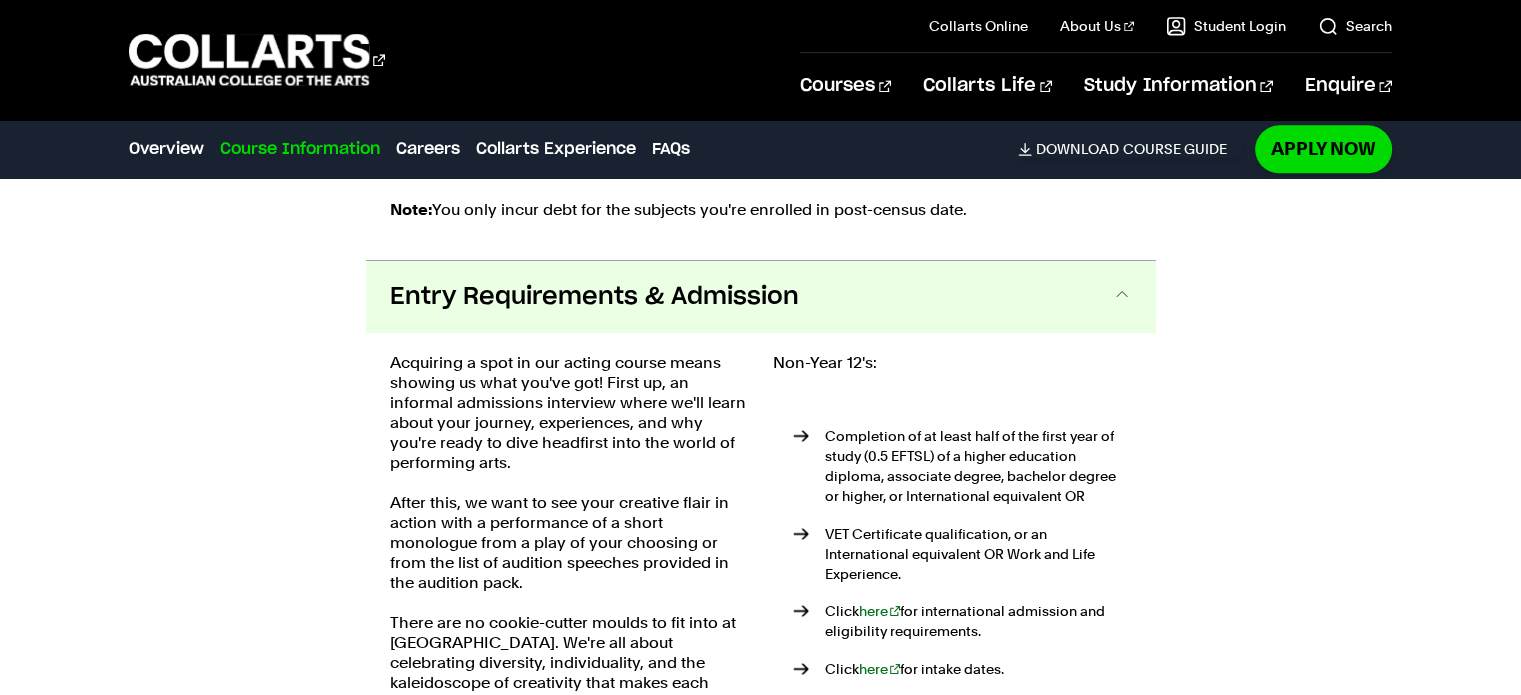 scroll, scrollTop: 2710, scrollLeft: 0, axis: vertical 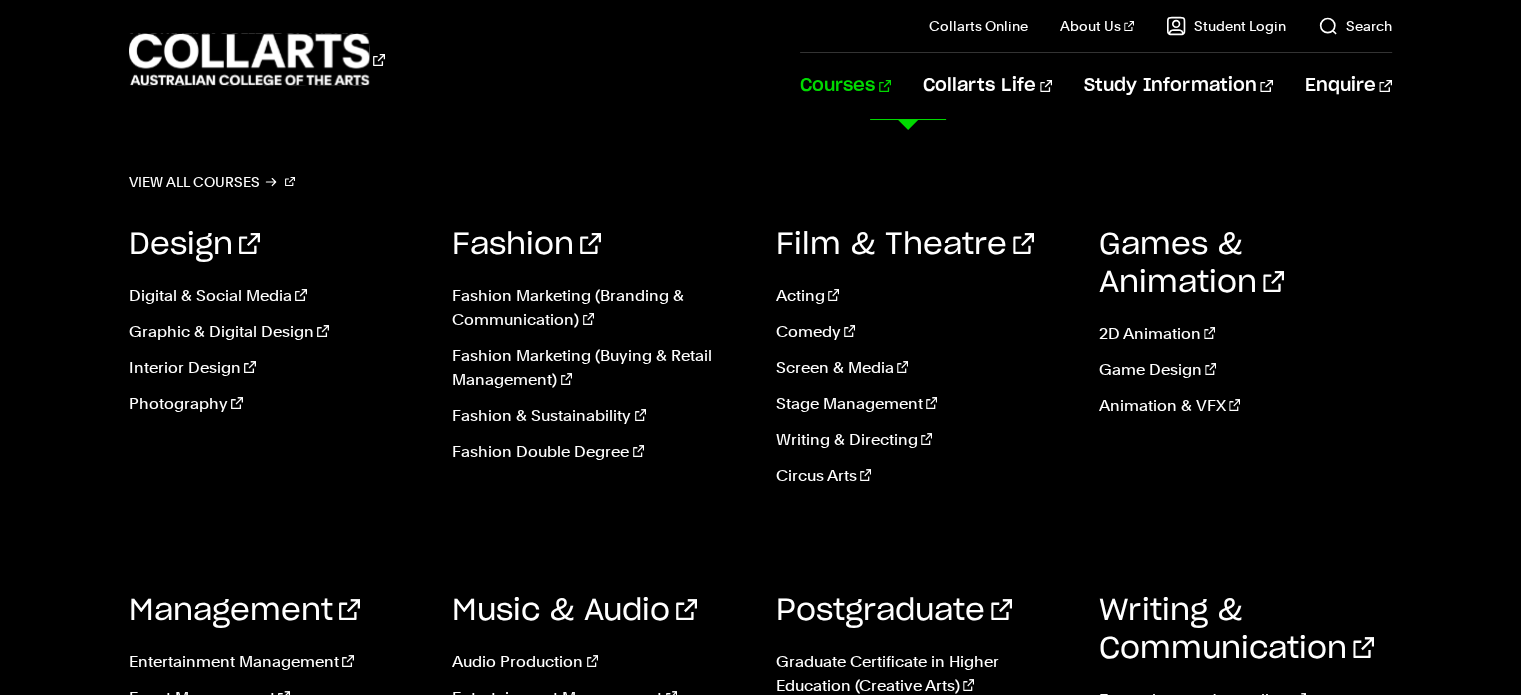 click on "Courses" at bounding box center (845, 86) 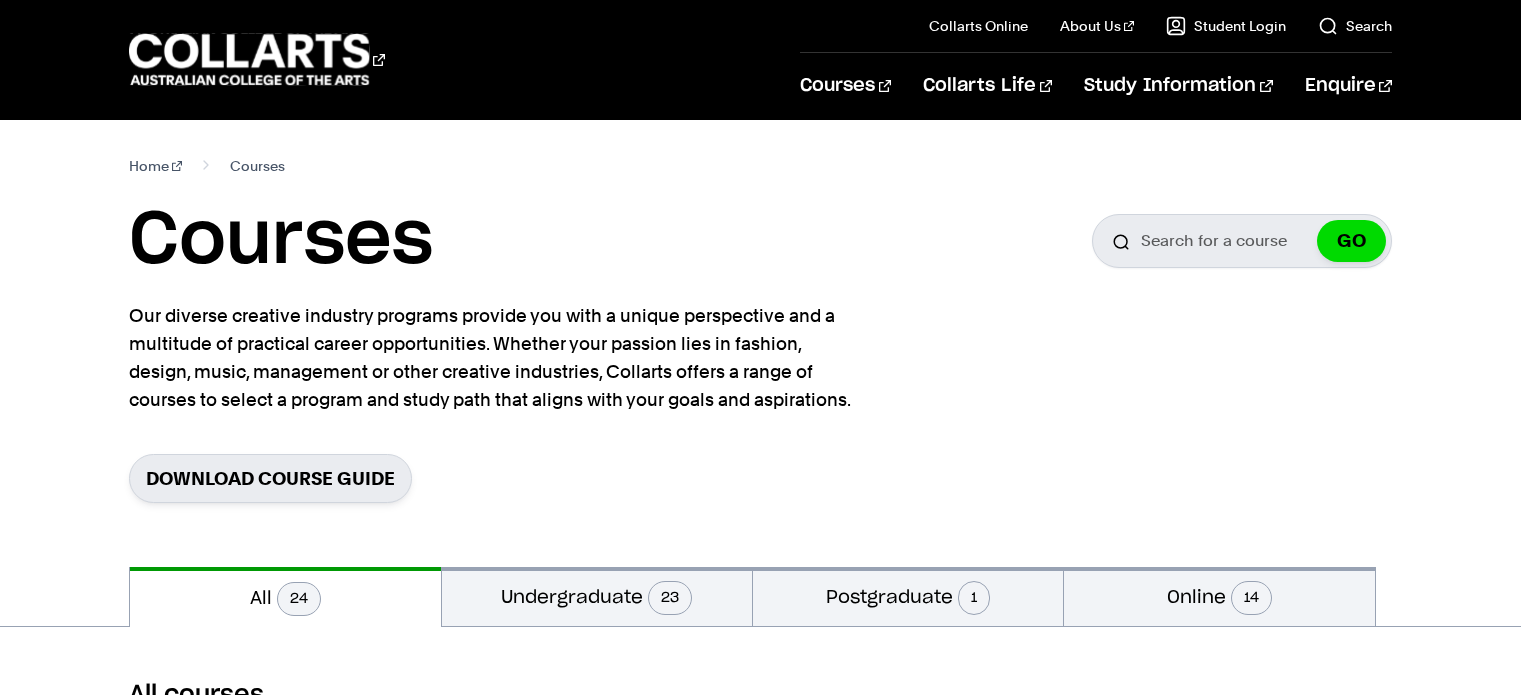 scroll, scrollTop: 0, scrollLeft: 0, axis: both 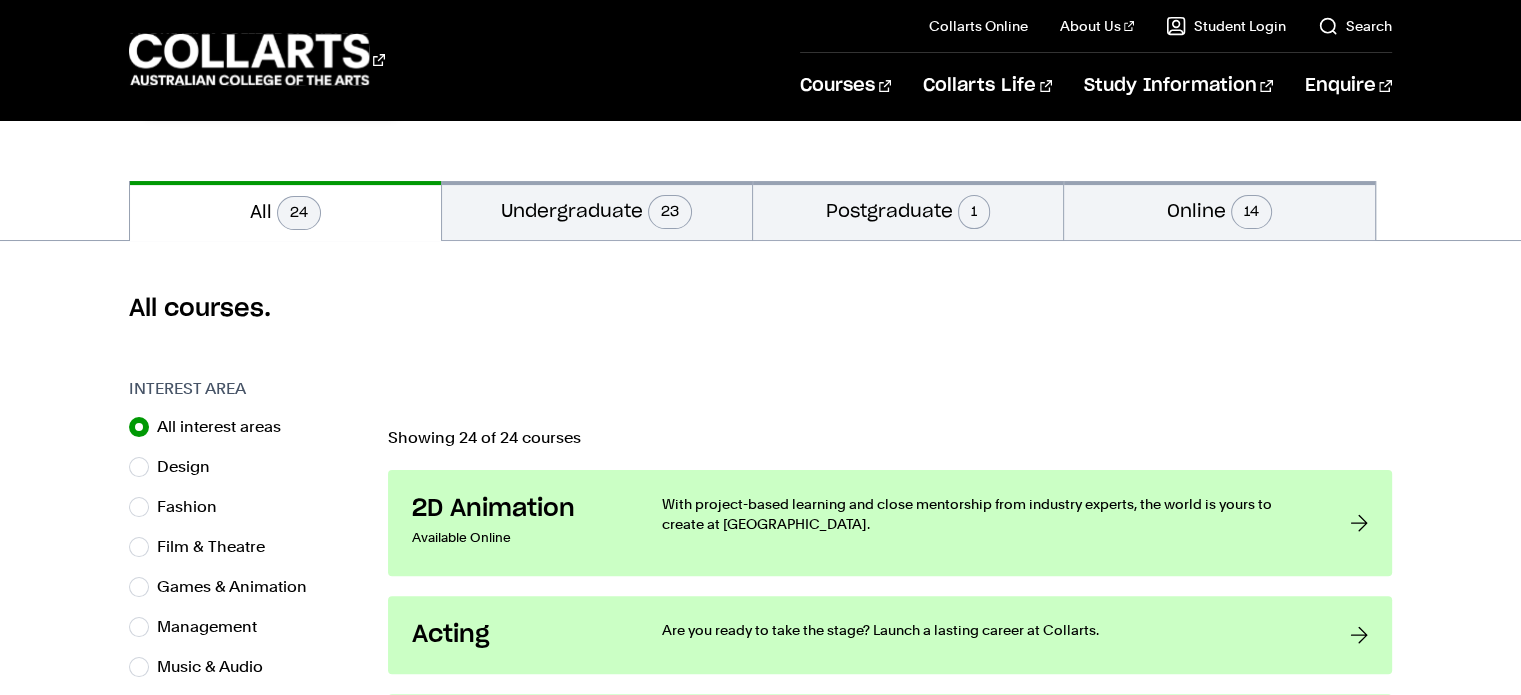 click on "Undergraduate  23" at bounding box center (597, 210) 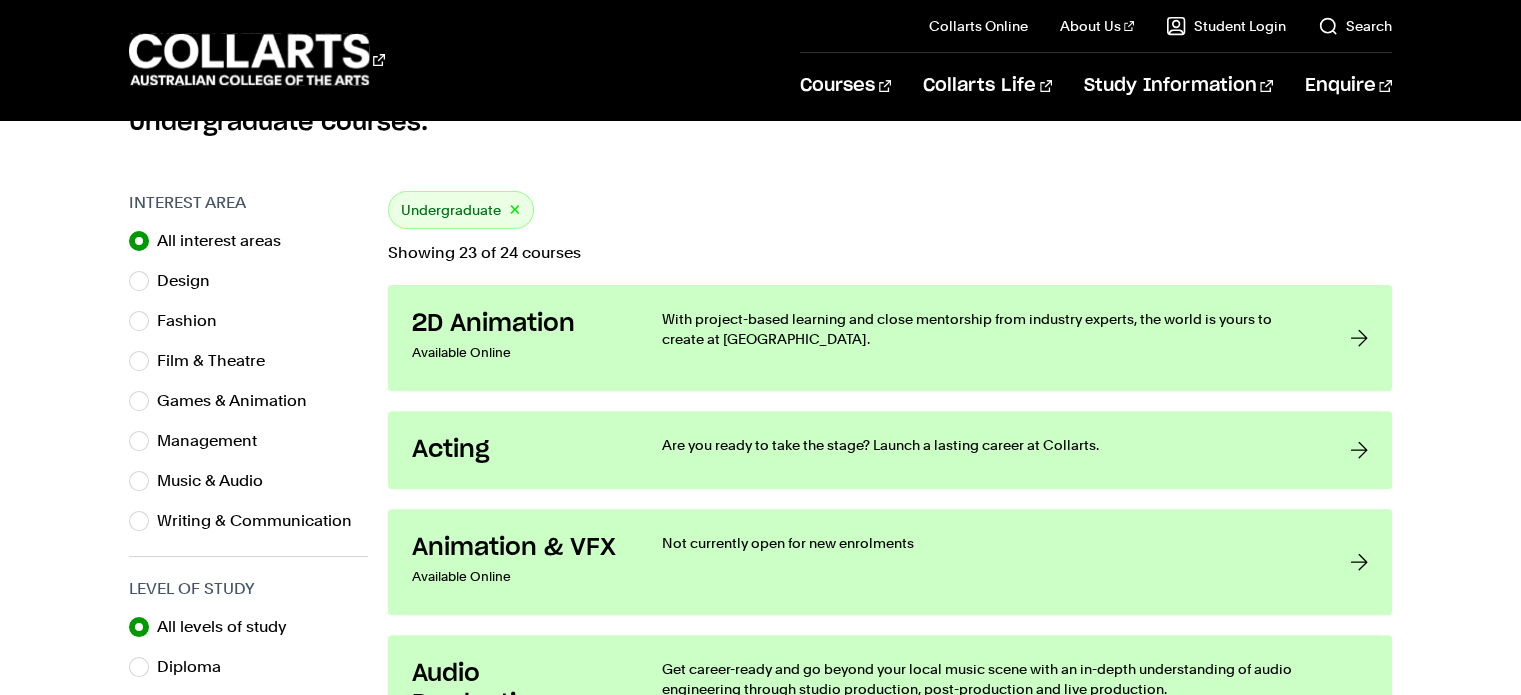 scroll, scrollTop: 584, scrollLeft: 0, axis: vertical 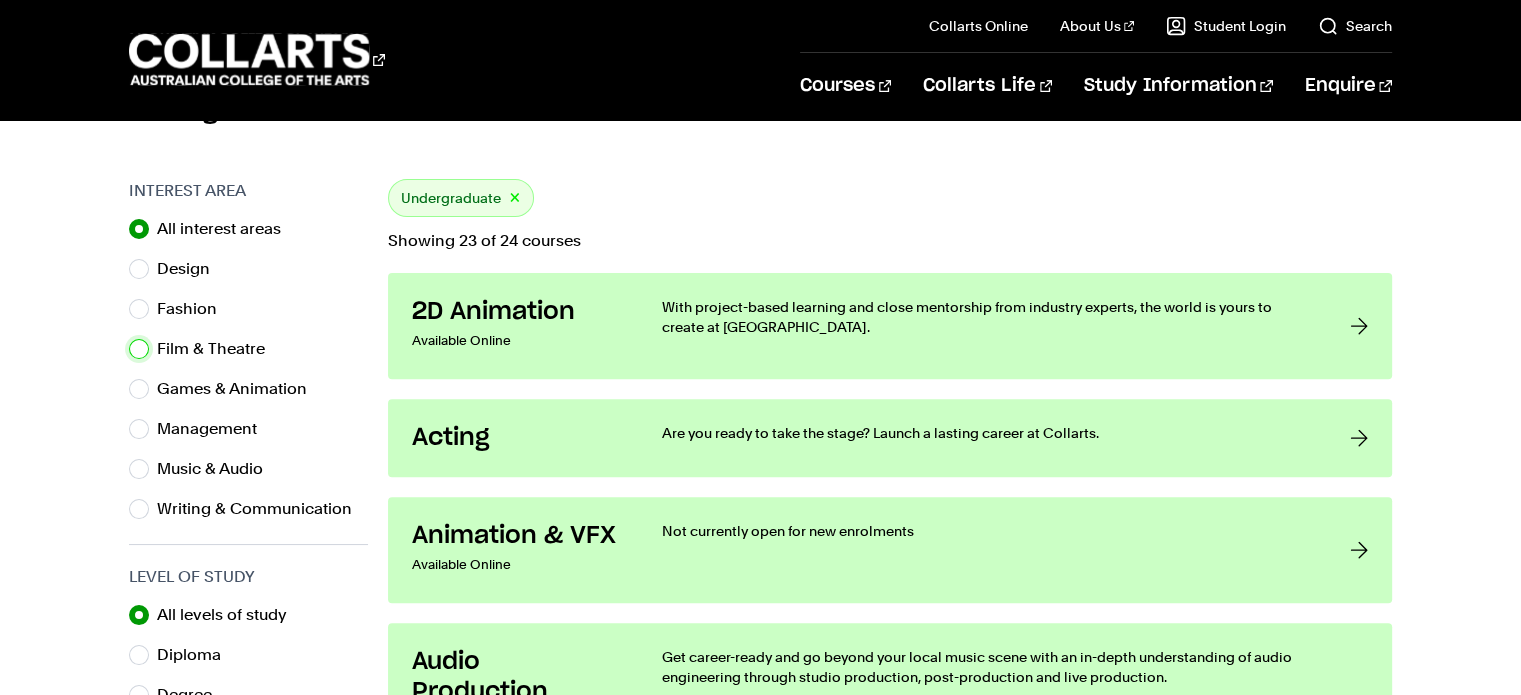 click on "Film & Theatre" at bounding box center [139, 349] 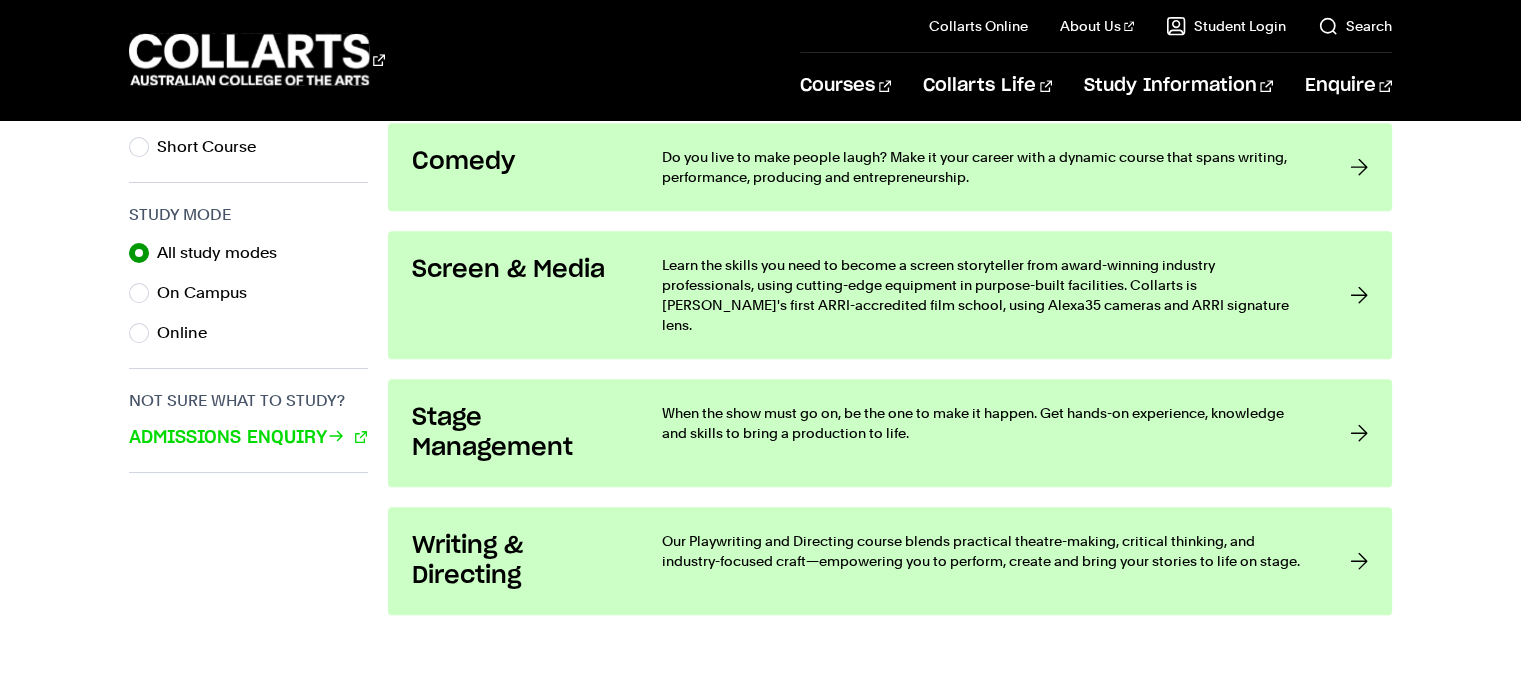 scroll, scrollTop: 1216, scrollLeft: 0, axis: vertical 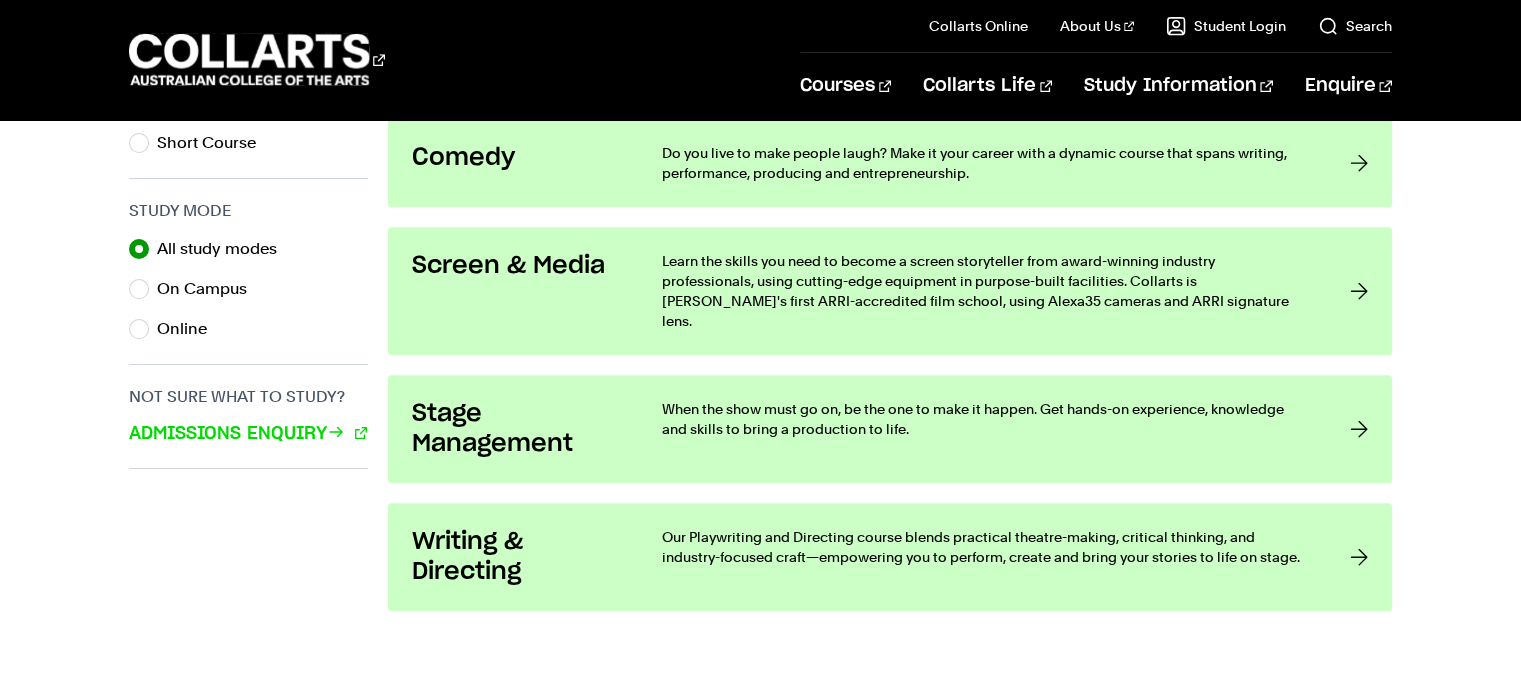 click on "Our Playwriting and Directing course blends practical theatre-making, critical thinking, and industry-focused craft—empowering you to perform, create and bring your stories to life on stage." at bounding box center [985, 547] 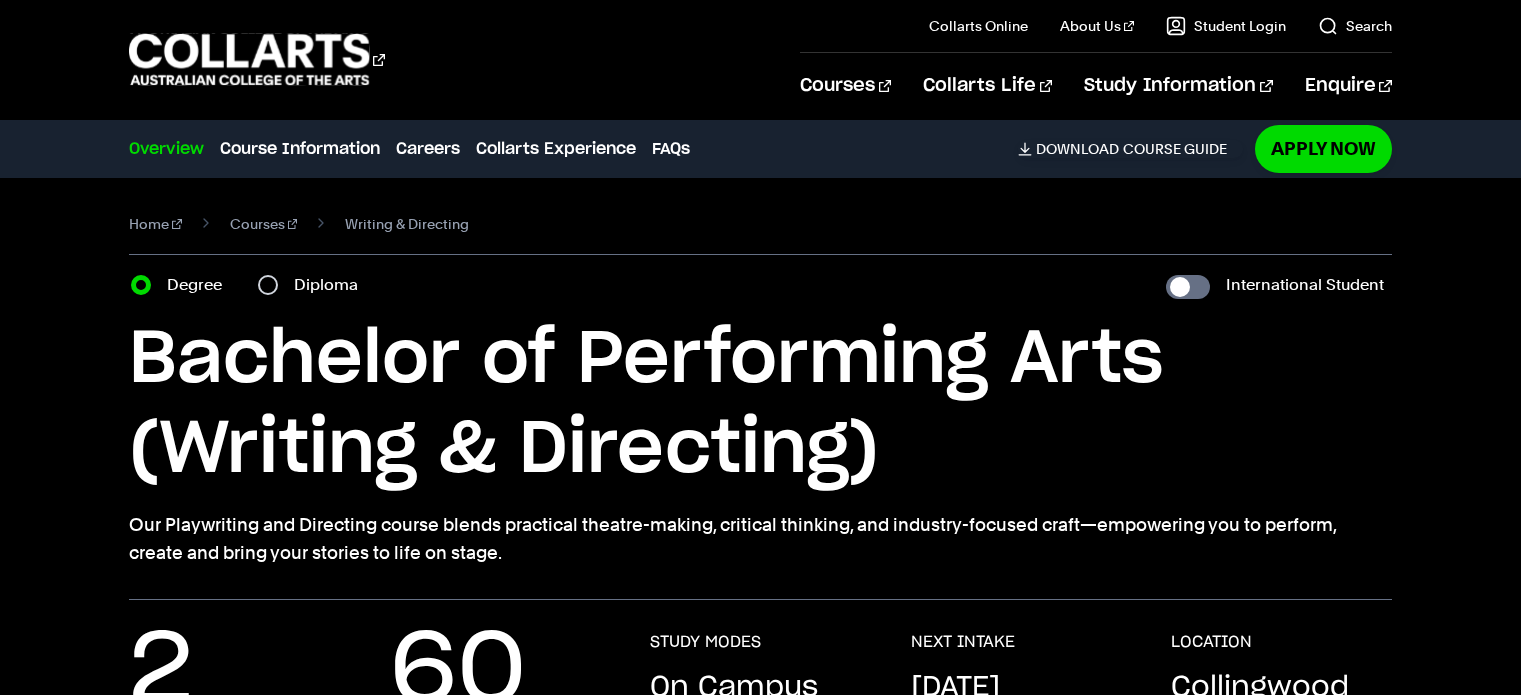 scroll, scrollTop: 0, scrollLeft: 0, axis: both 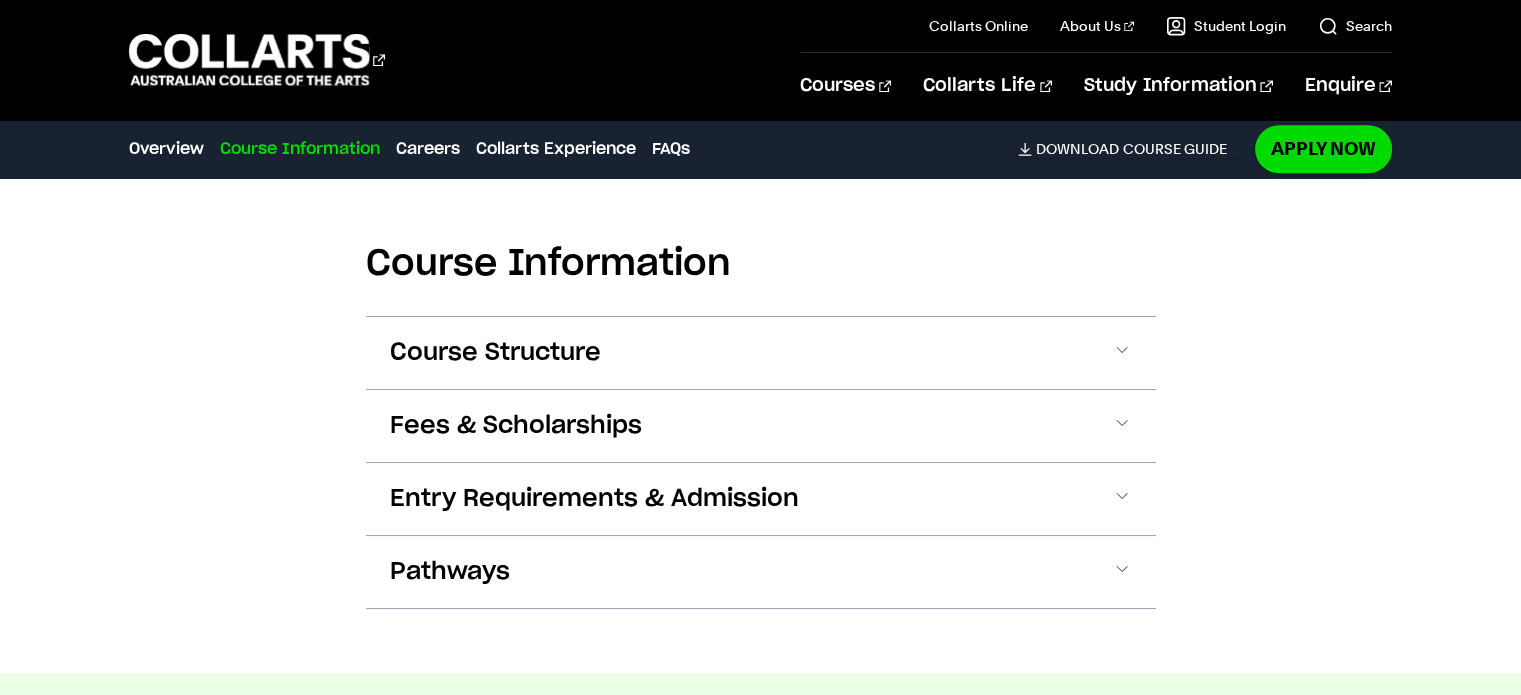 click at bounding box center [1122, 353] 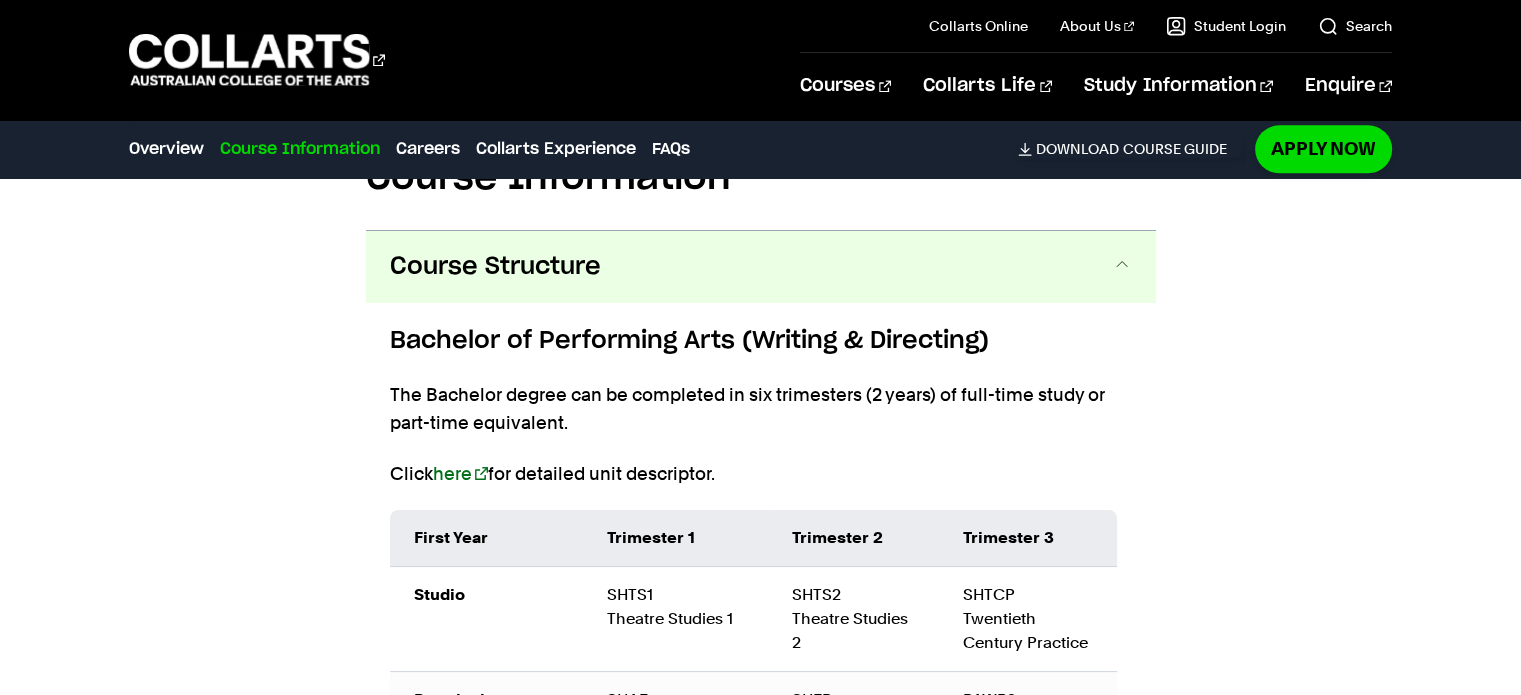 scroll, scrollTop: 2192, scrollLeft: 0, axis: vertical 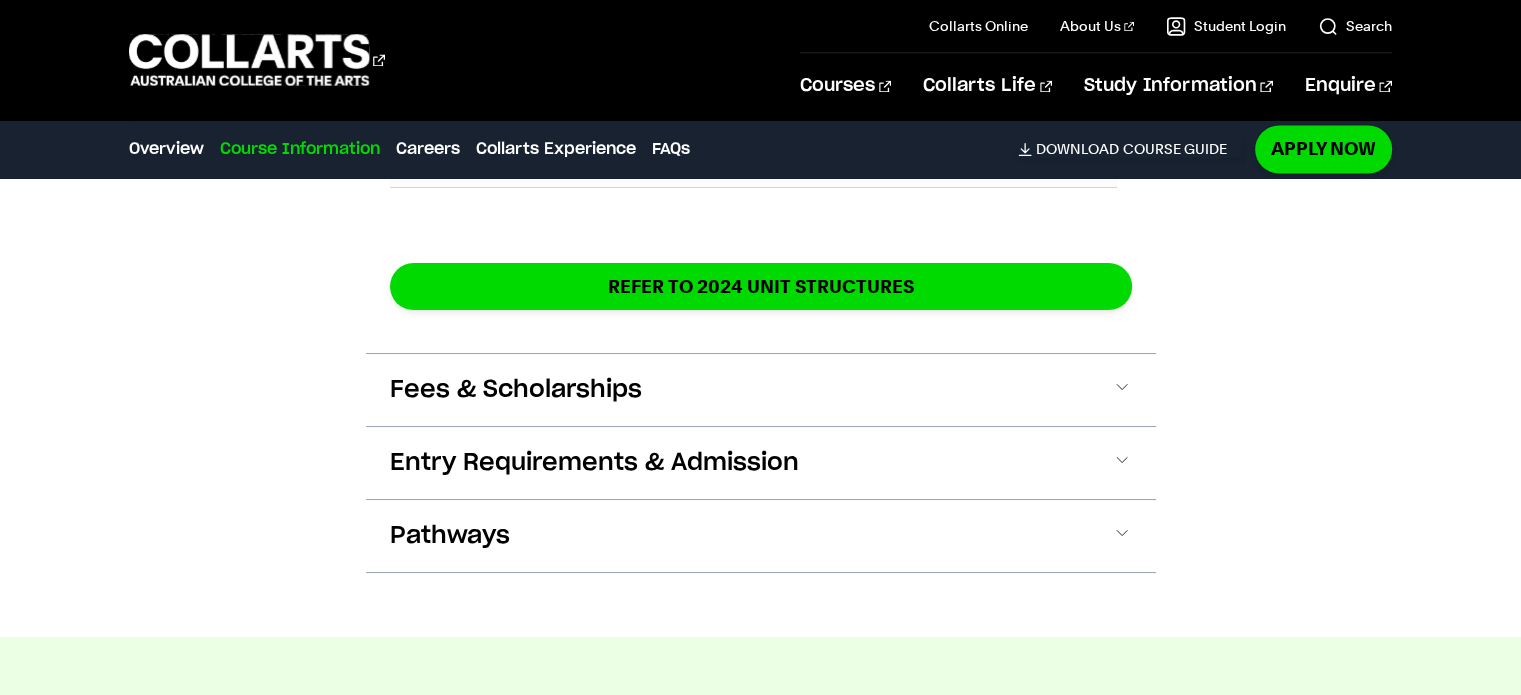 click on "Fees & Scholarships" at bounding box center [761, 390] 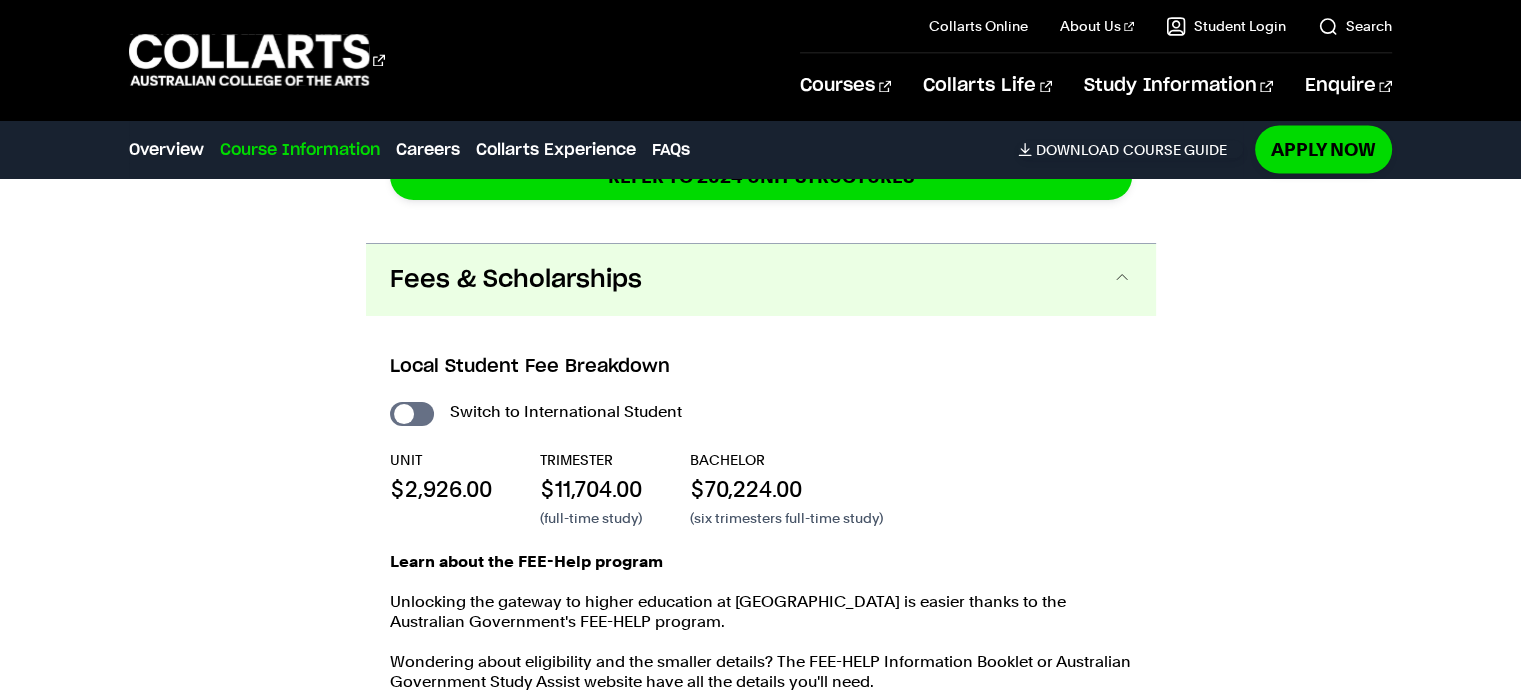 scroll, scrollTop: 3660, scrollLeft: 0, axis: vertical 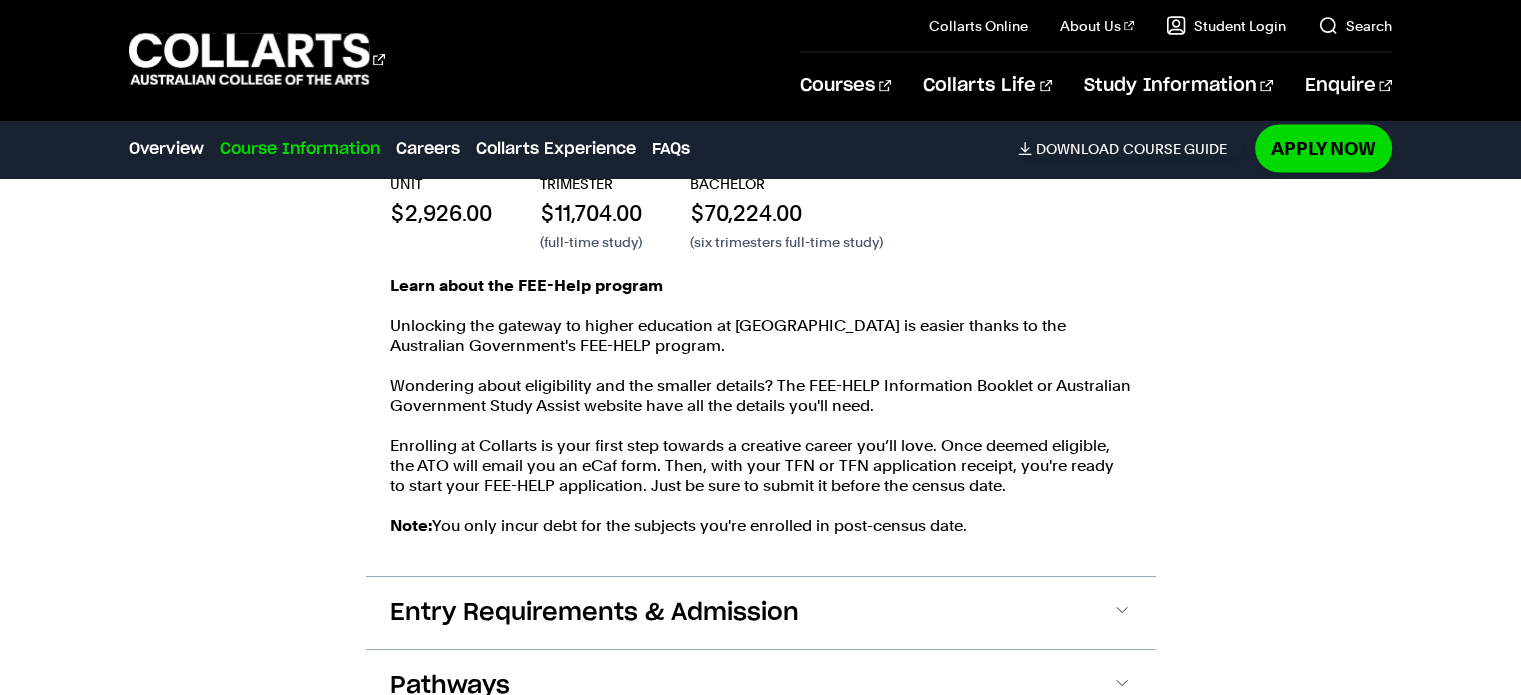 click on "Entry Requirements & Admission" at bounding box center (761, 613) 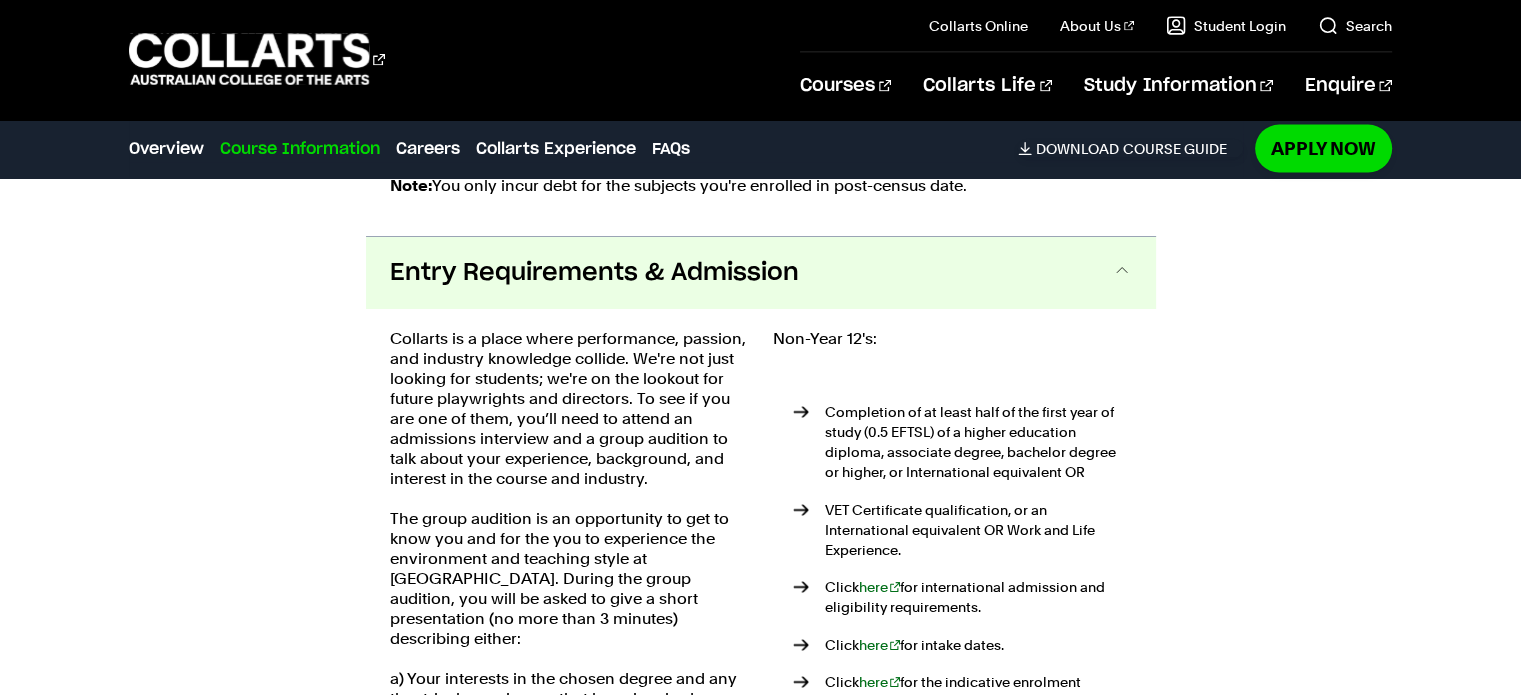 scroll, scrollTop: 4269, scrollLeft: 0, axis: vertical 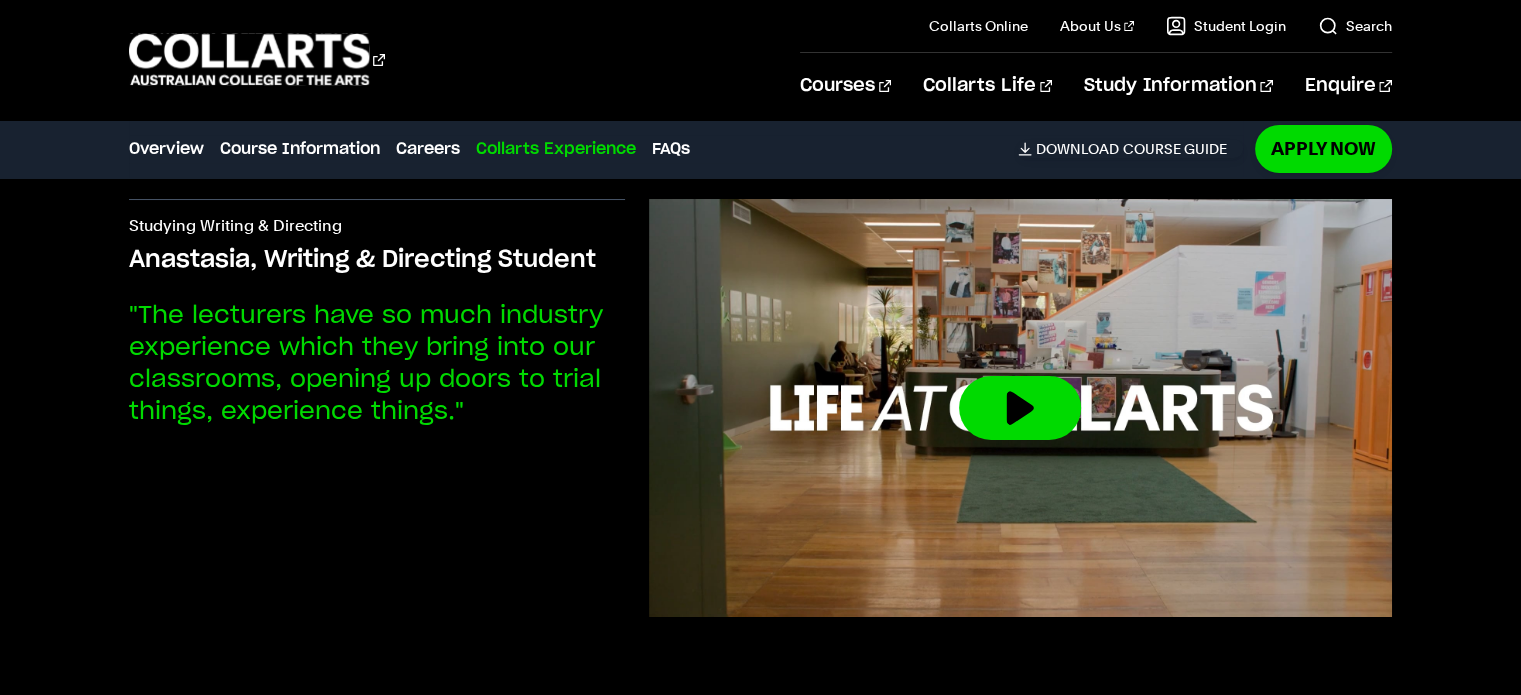 click at bounding box center (1020, 408) 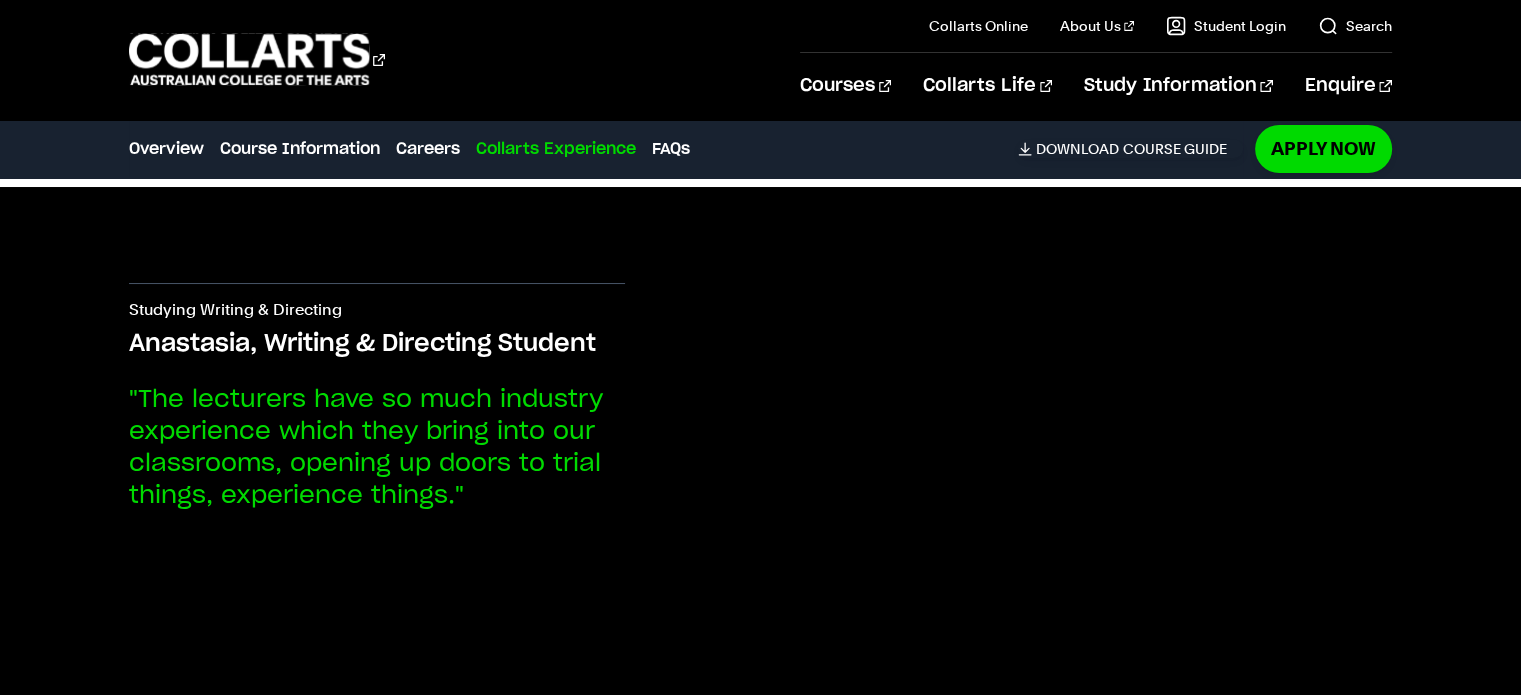 scroll, scrollTop: 7468, scrollLeft: 0, axis: vertical 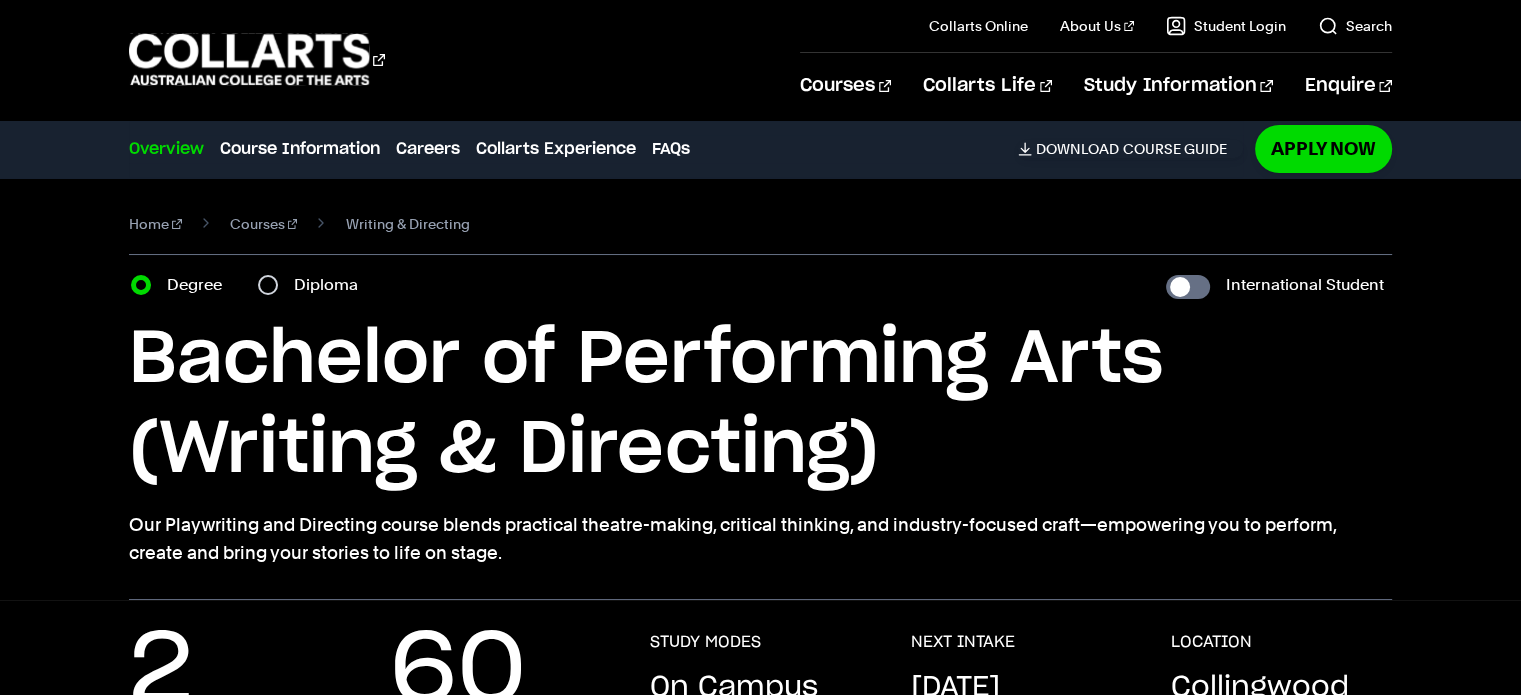click on "Courses" at bounding box center (264, 224) 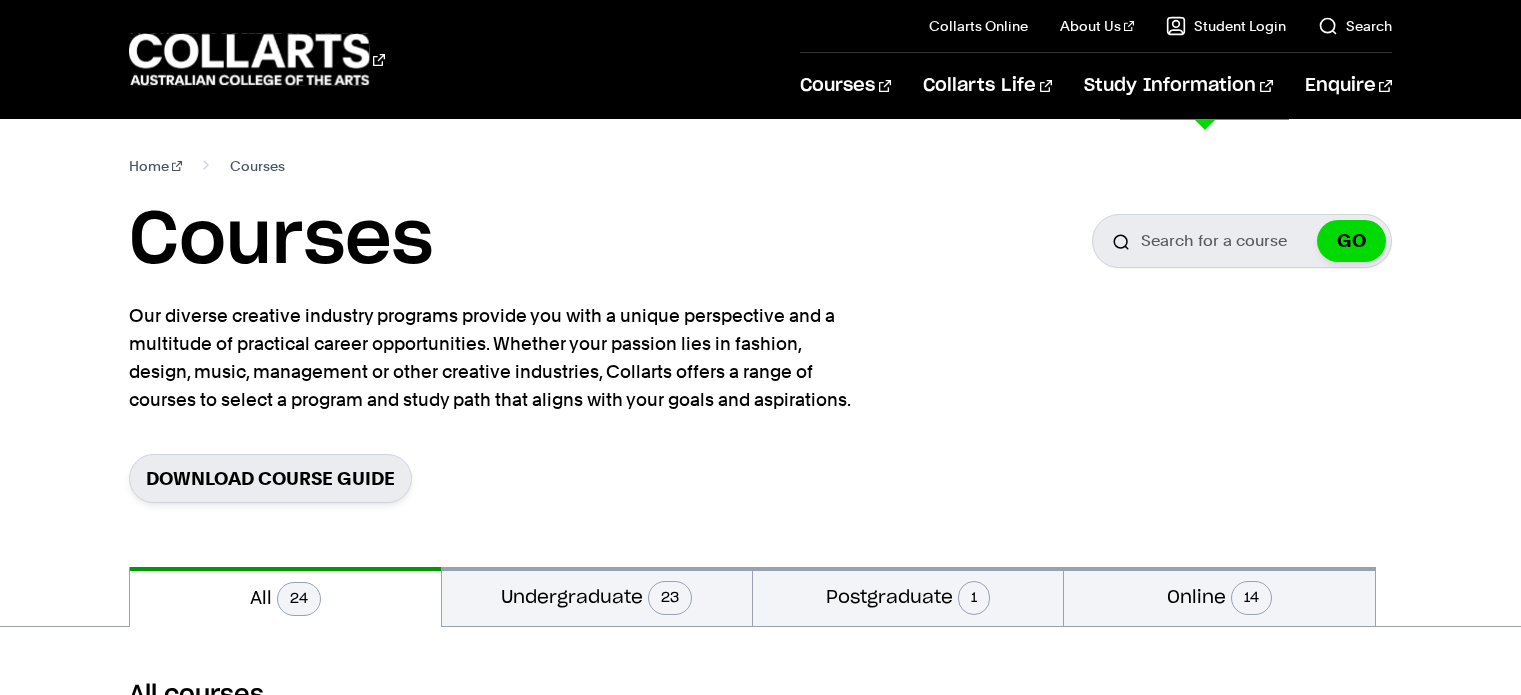 scroll, scrollTop: 0, scrollLeft: 0, axis: both 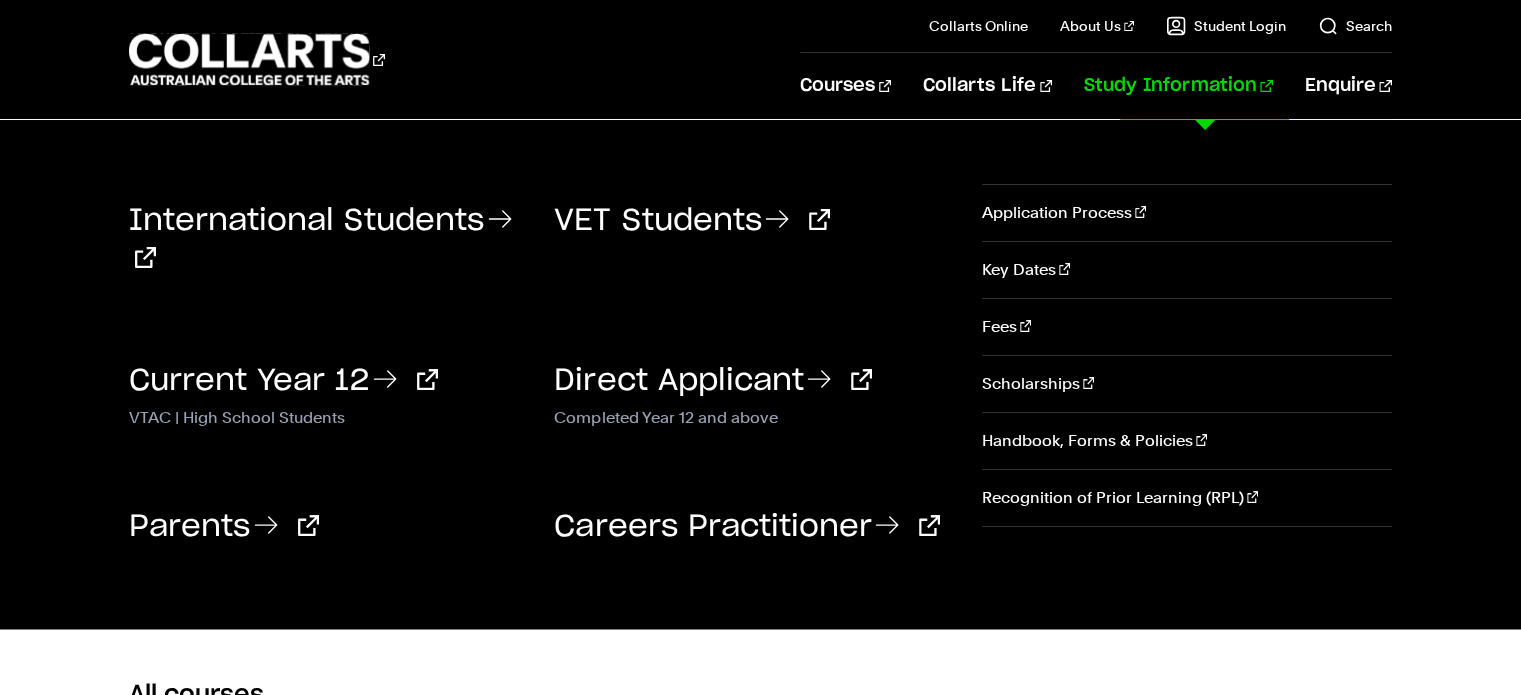 click on "Current Year 12" at bounding box center (283, 381) 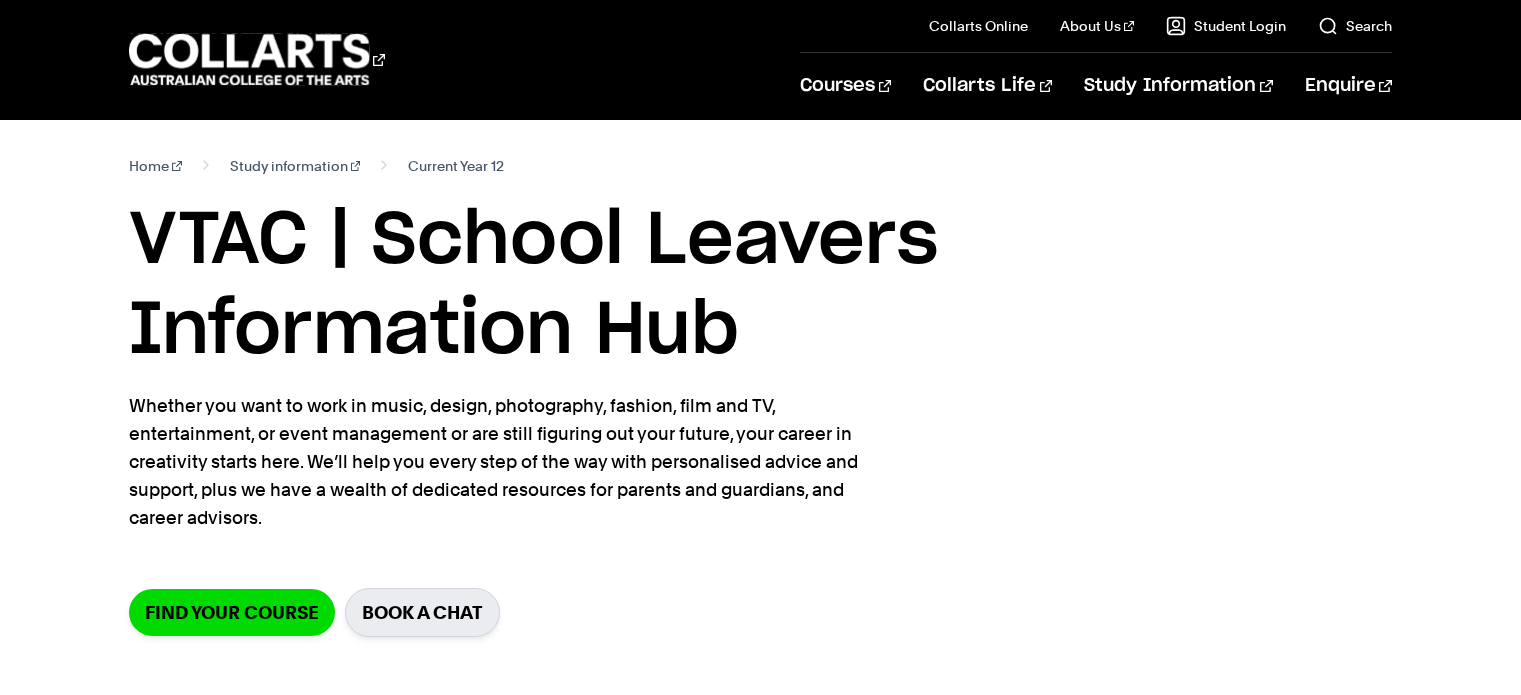 scroll, scrollTop: 0, scrollLeft: 0, axis: both 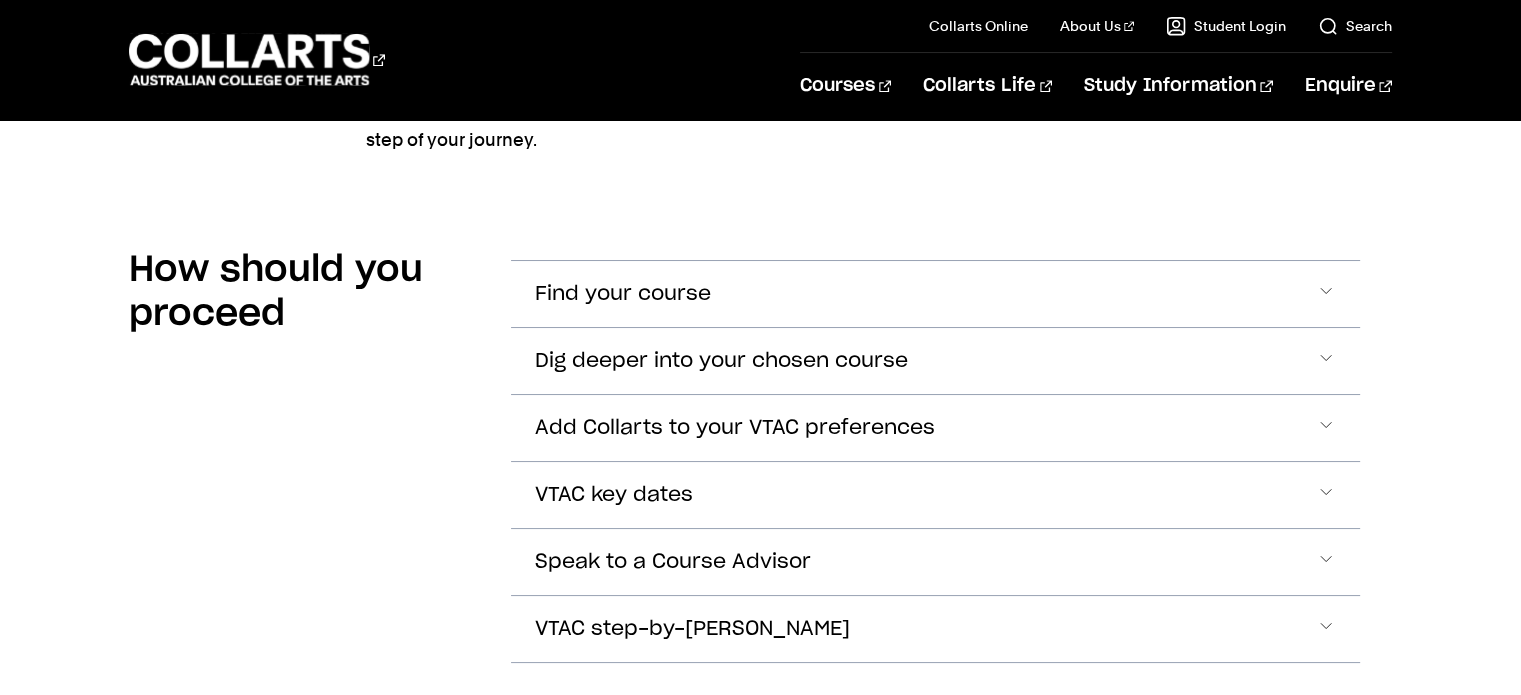 click on "Add Collarts to your VTAC preferences" at bounding box center (935, 294) 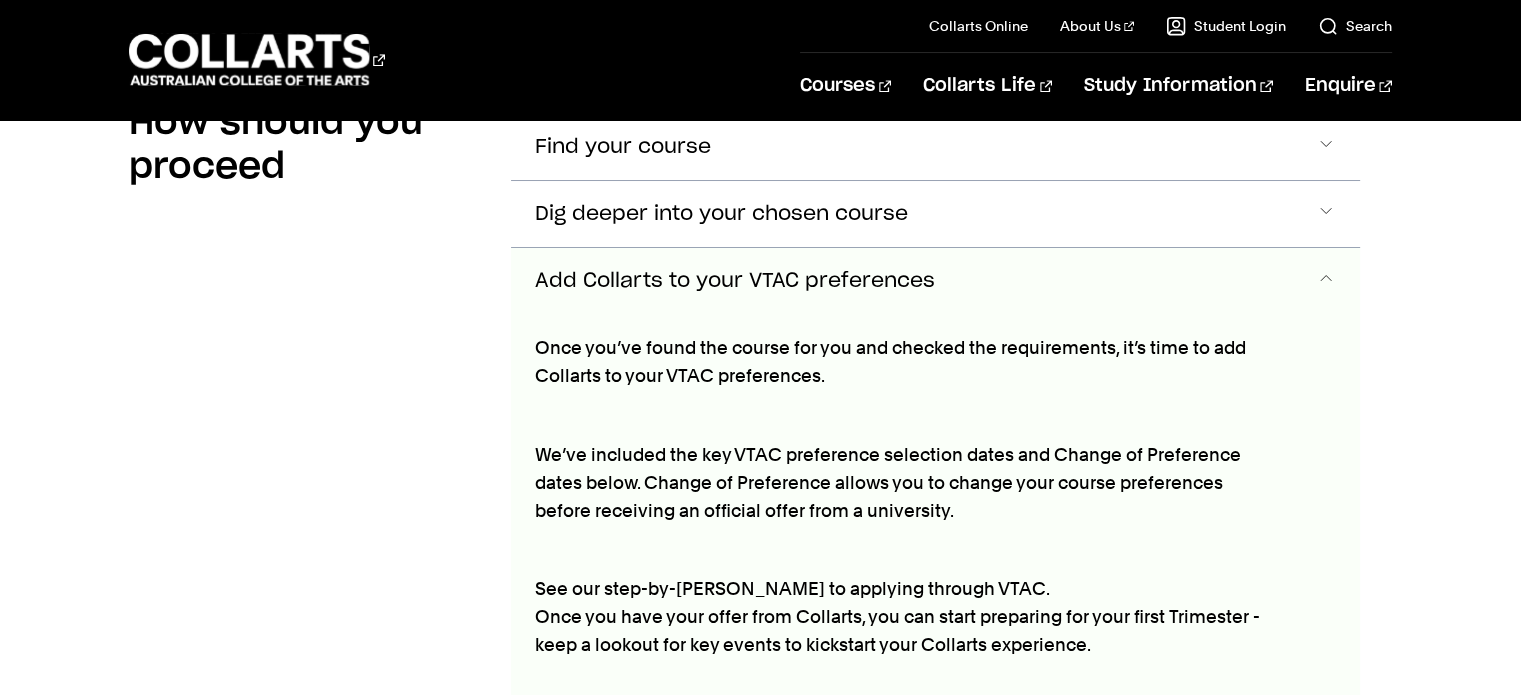 scroll, scrollTop: 1808, scrollLeft: 0, axis: vertical 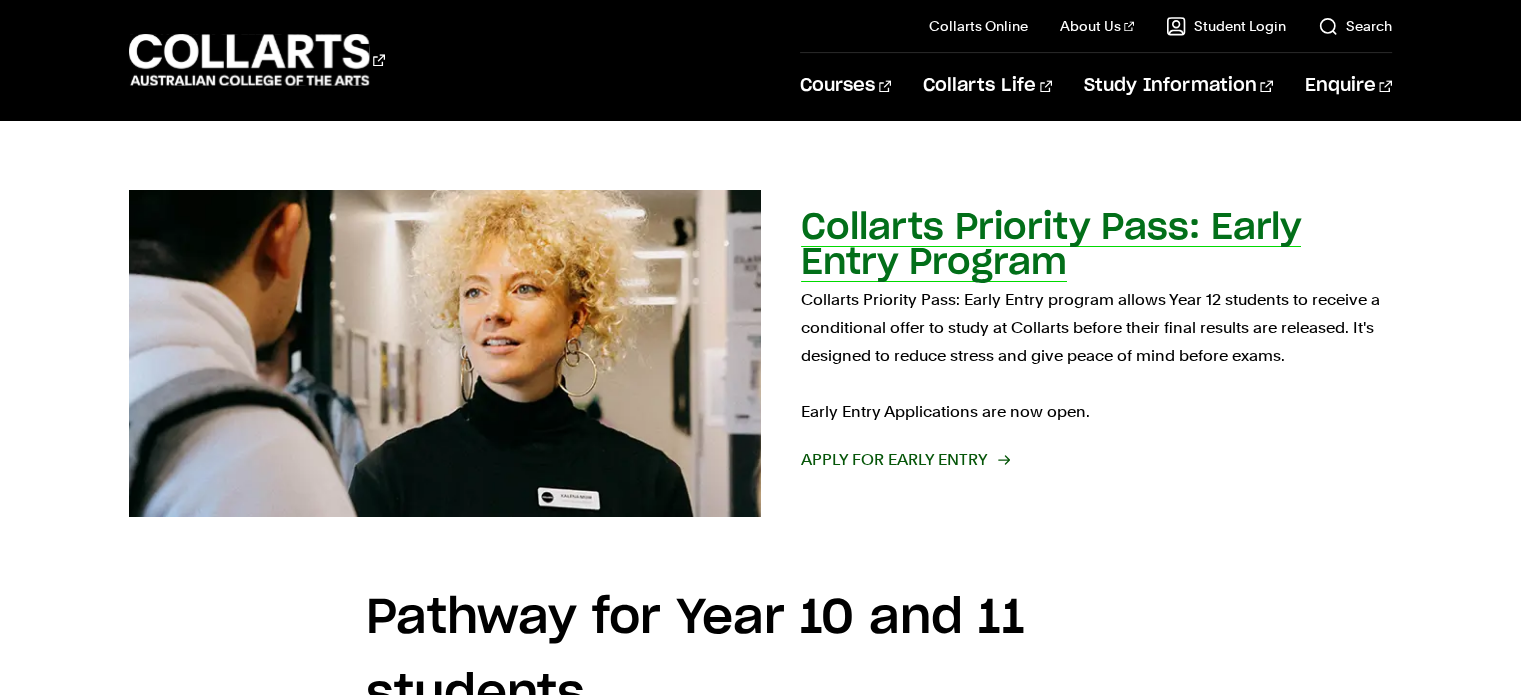 click on "Apply for Early Entry" at bounding box center (904, 460) 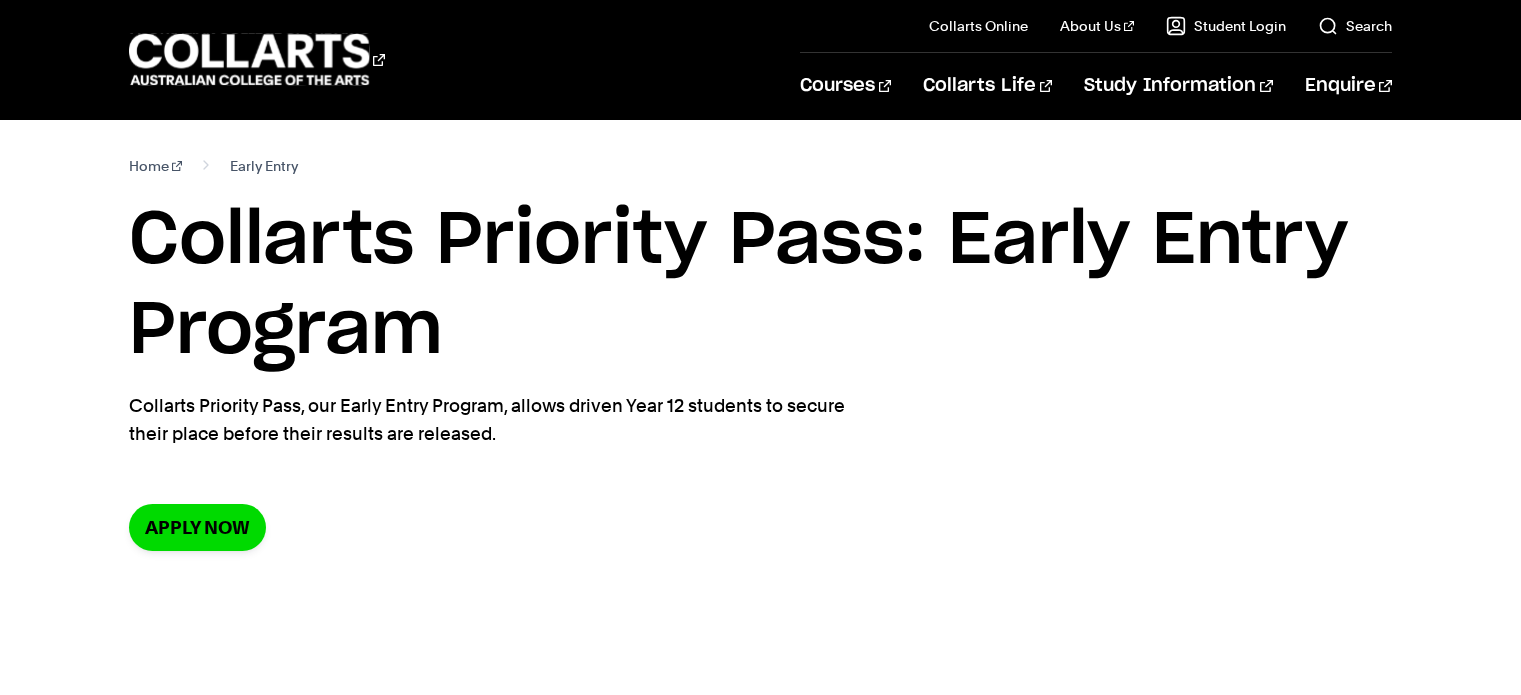 scroll, scrollTop: 0, scrollLeft: 0, axis: both 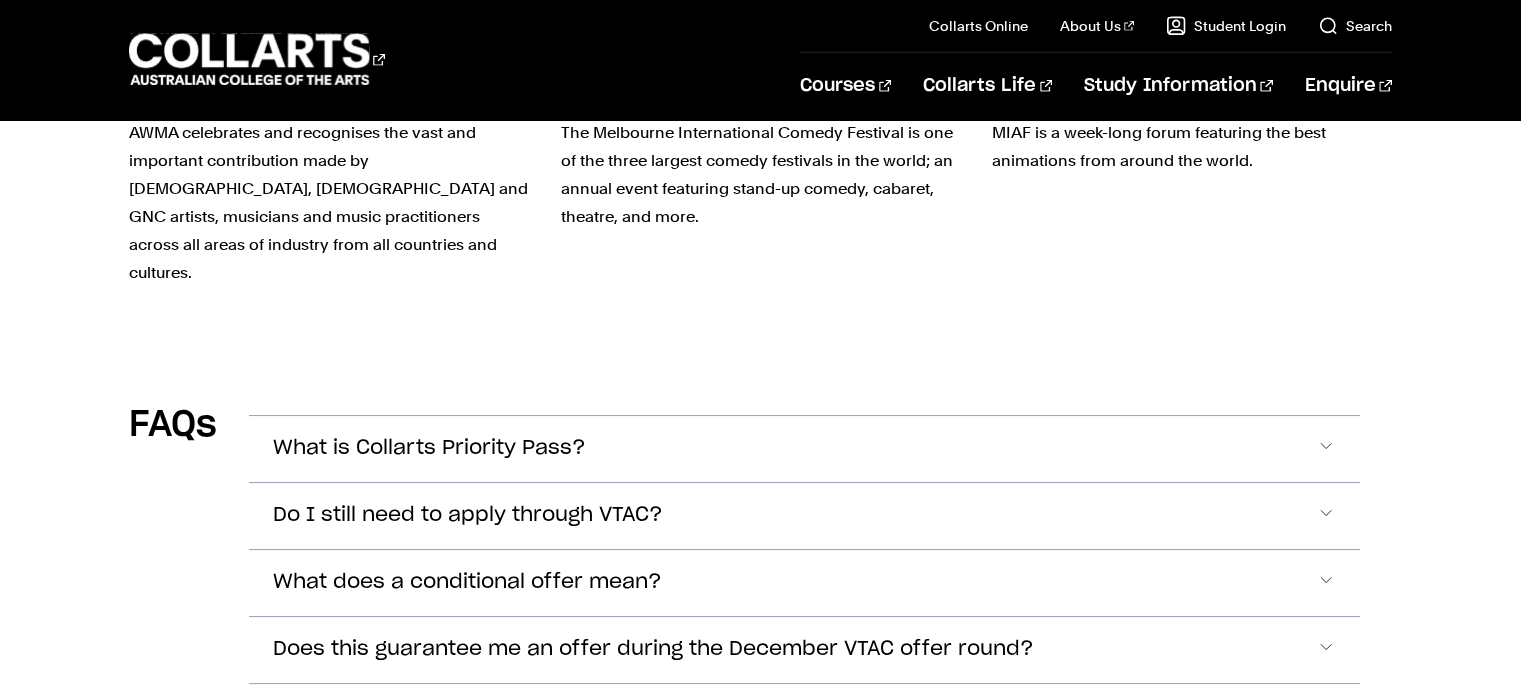 click at bounding box center [1326, 449] 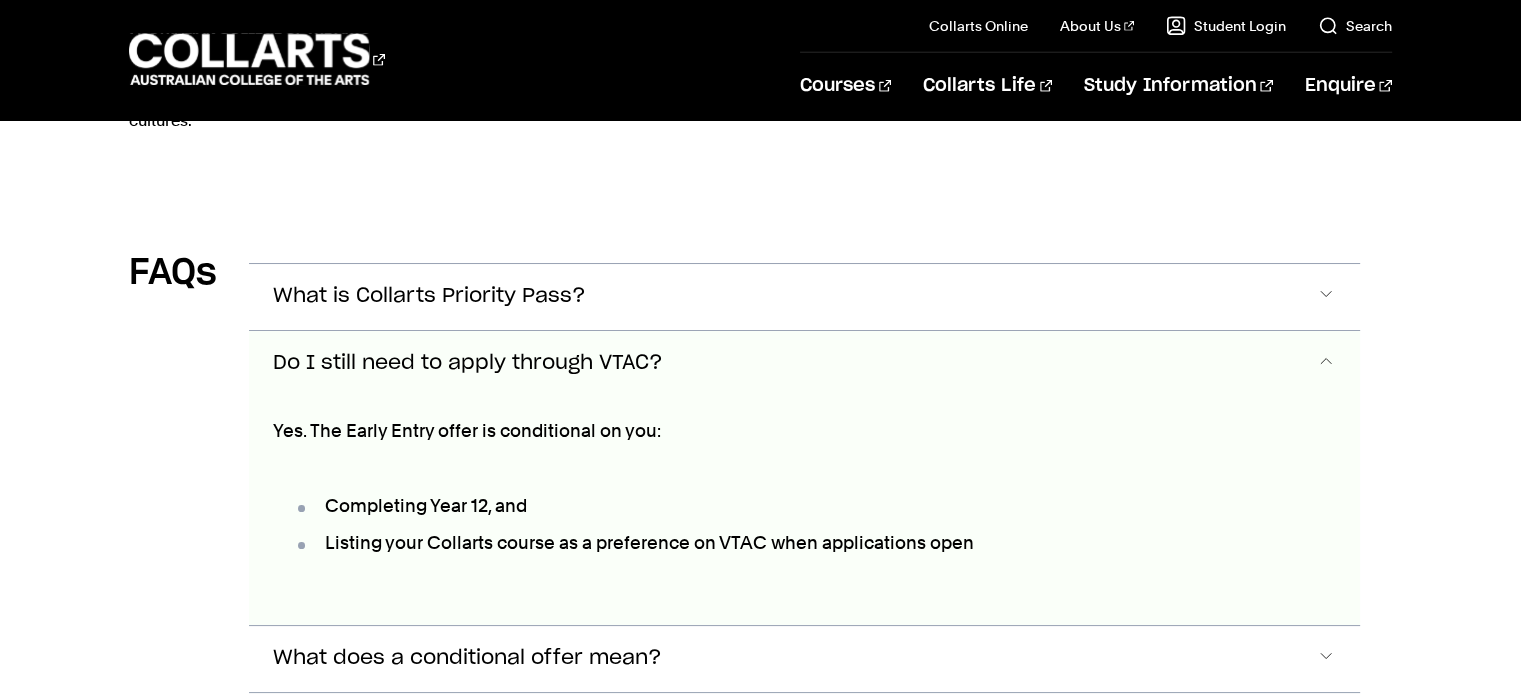 scroll, scrollTop: 5806, scrollLeft: 0, axis: vertical 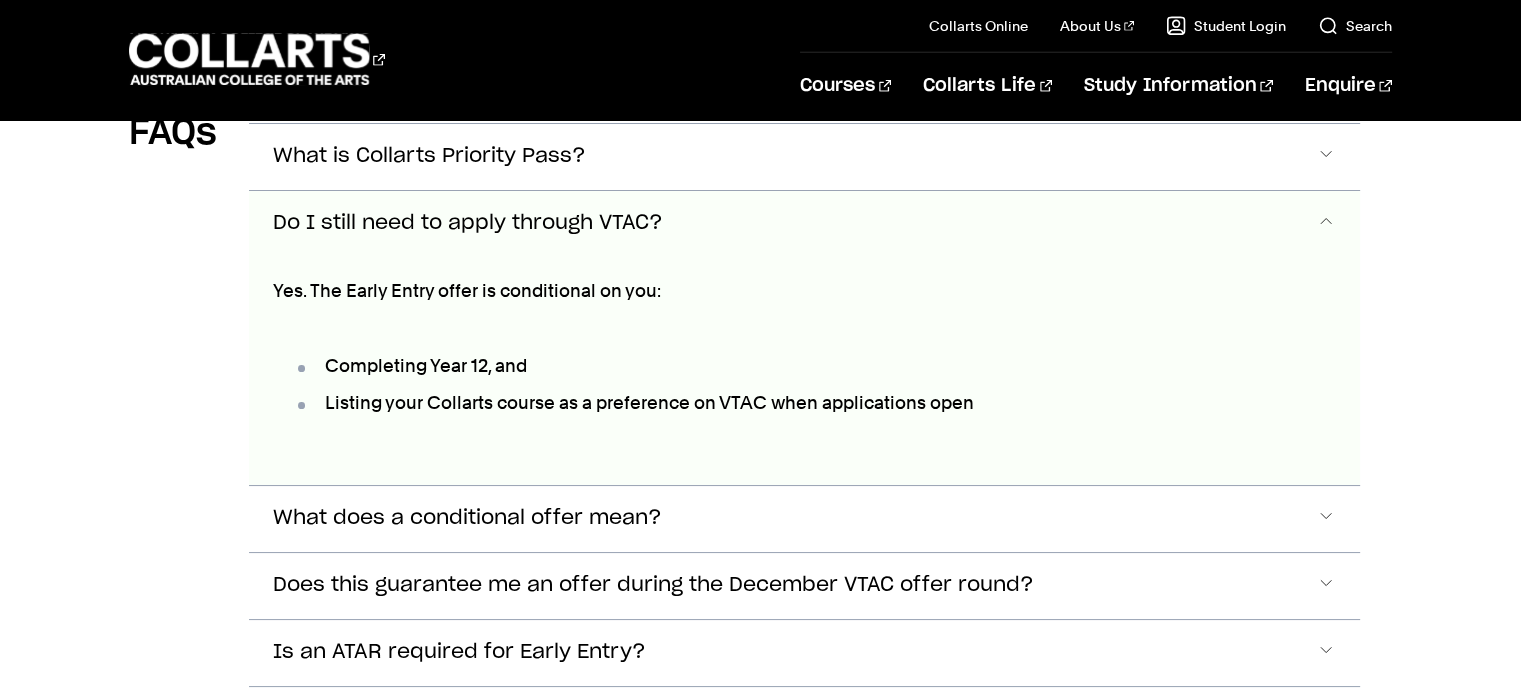 click at bounding box center [1326, 157] 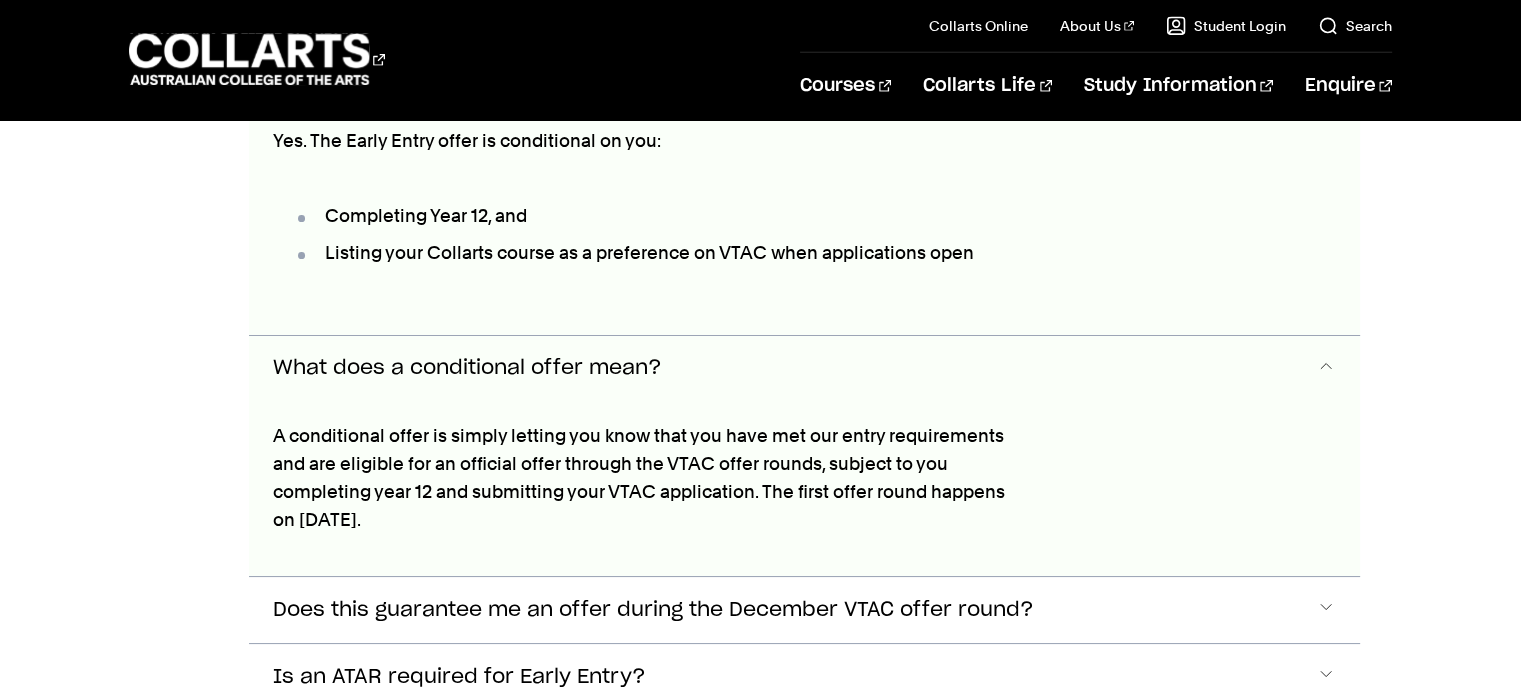 scroll, scrollTop: 6100, scrollLeft: 0, axis: vertical 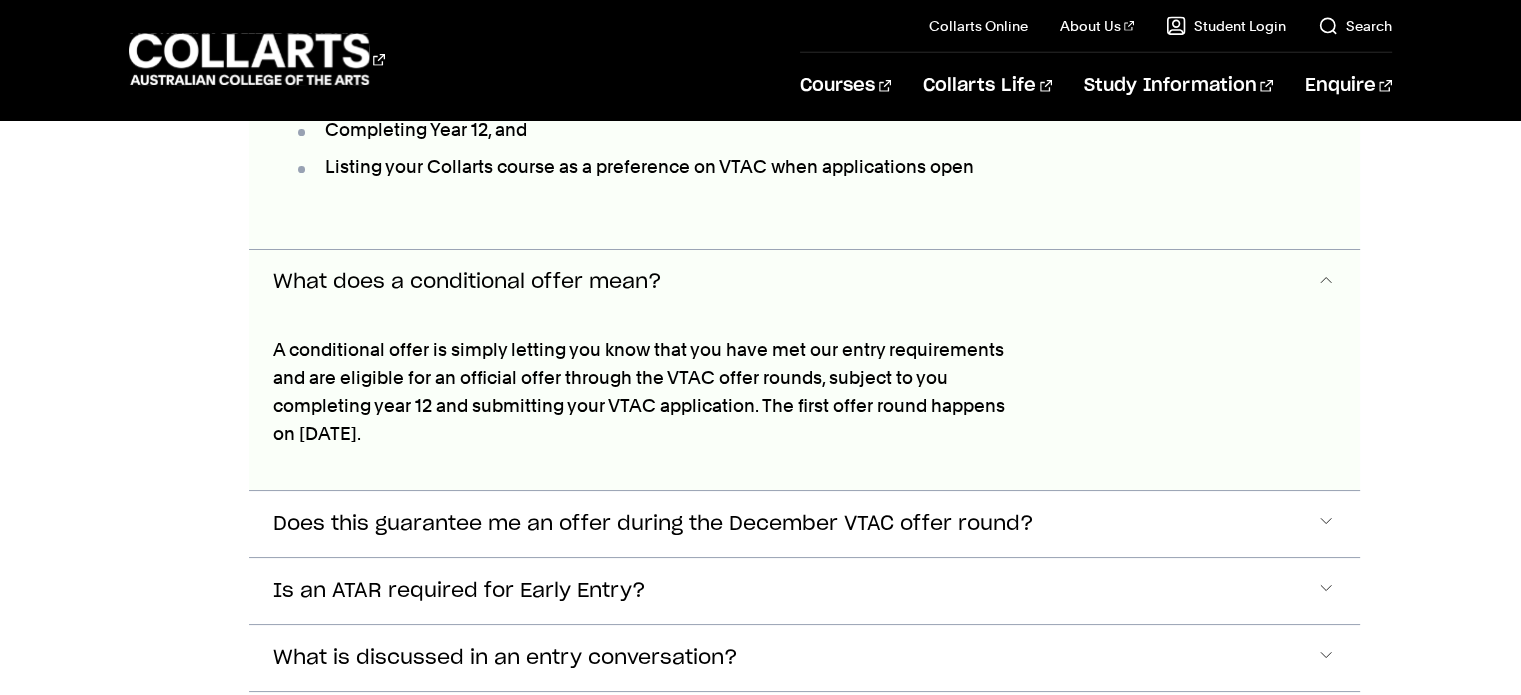 click on "Is an ATAR required for Early Entry?" at bounding box center [804, -79] 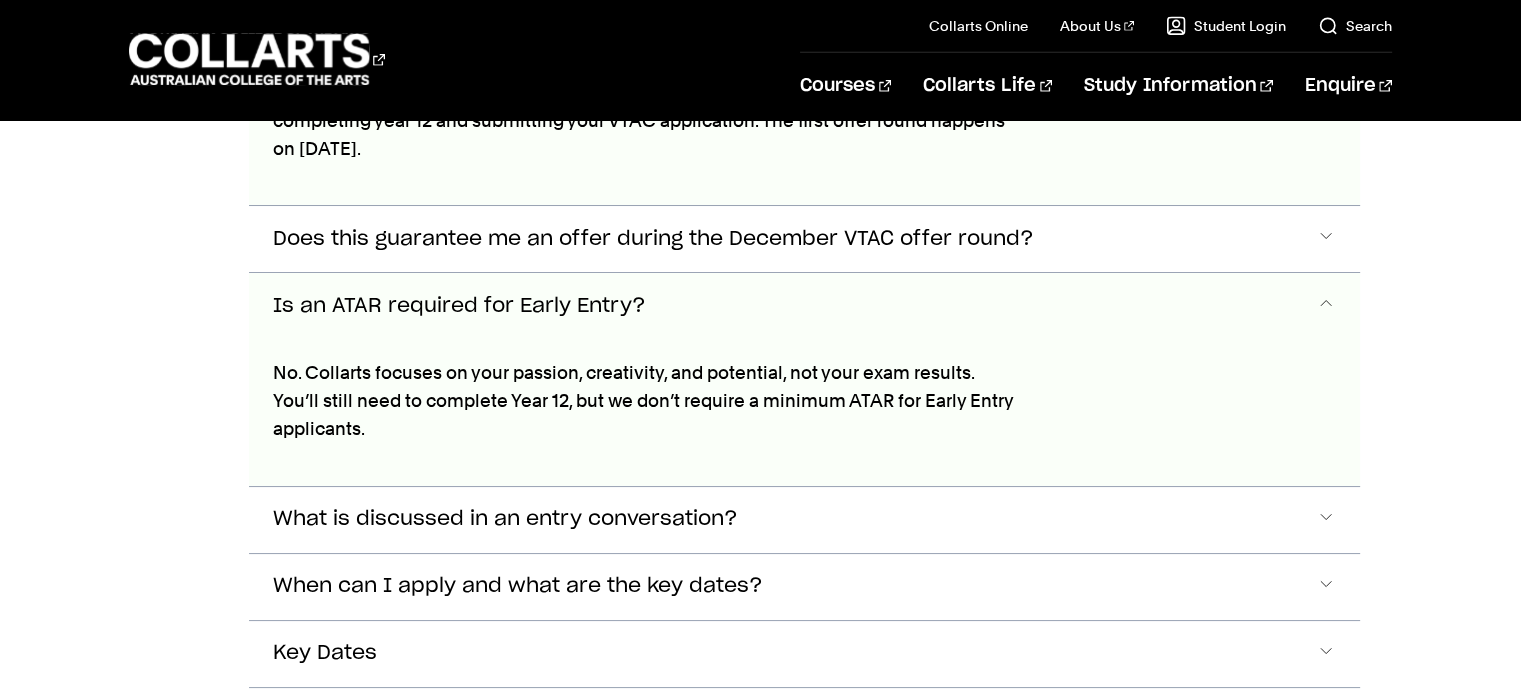 scroll, scrollTop: 6405, scrollLeft: 0, axis: vertical 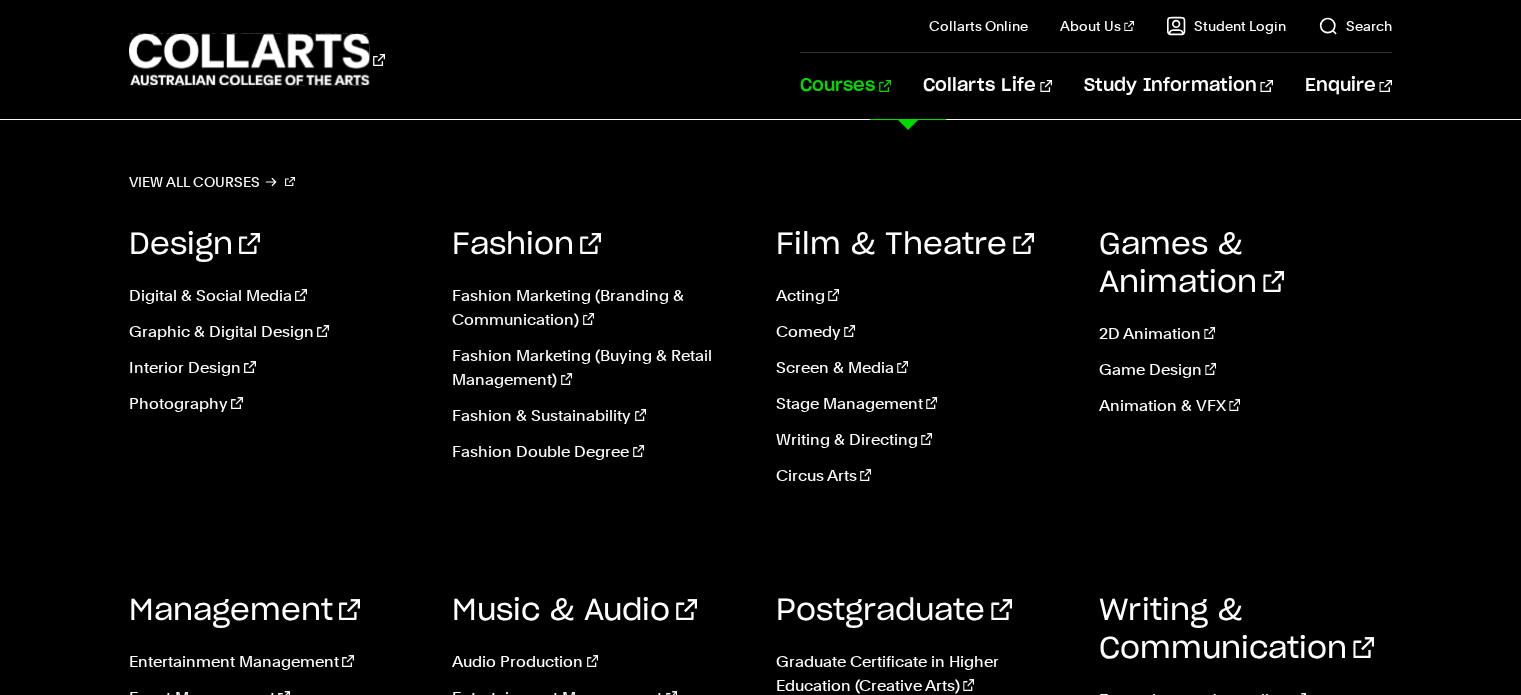 click on "Courses" at bounding box center (845, 86) 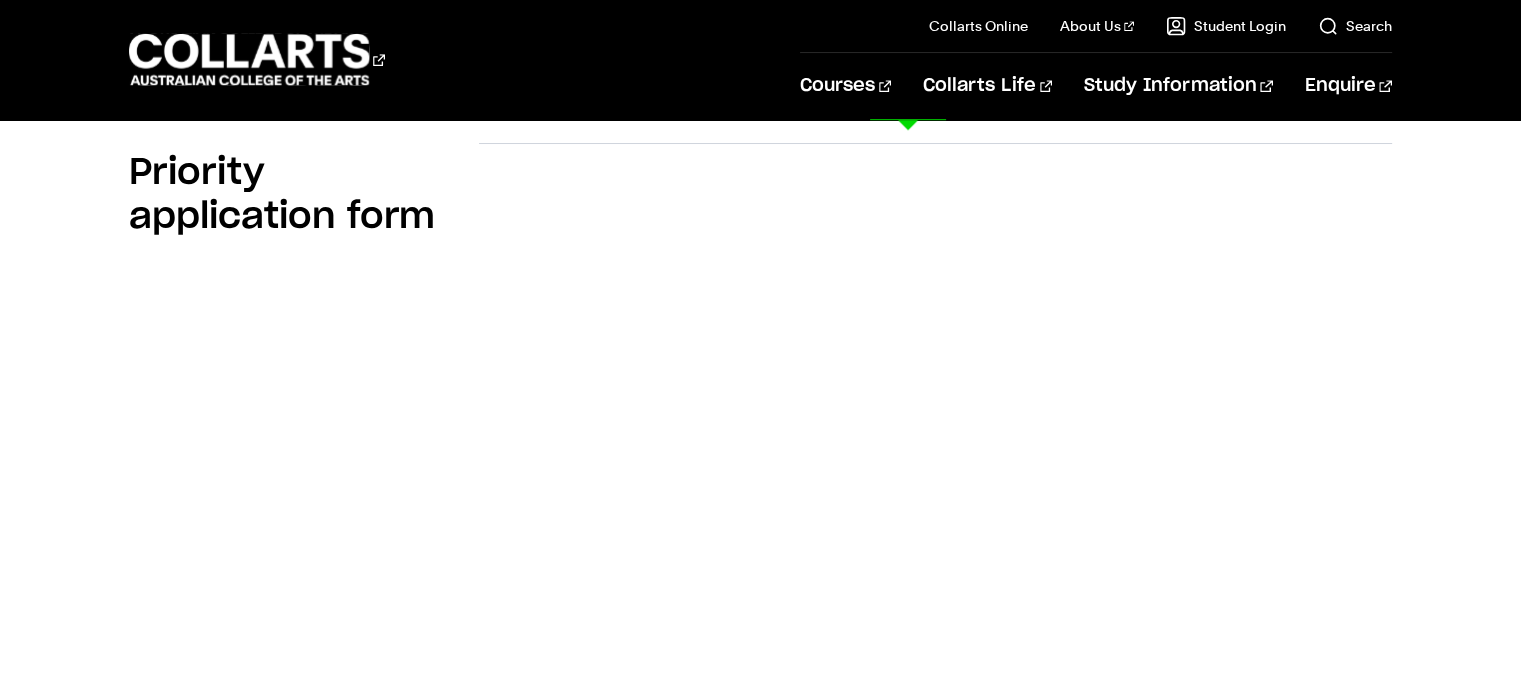 scroll, scrollTop: 1388, scrollLeft: 0, axis: vertical 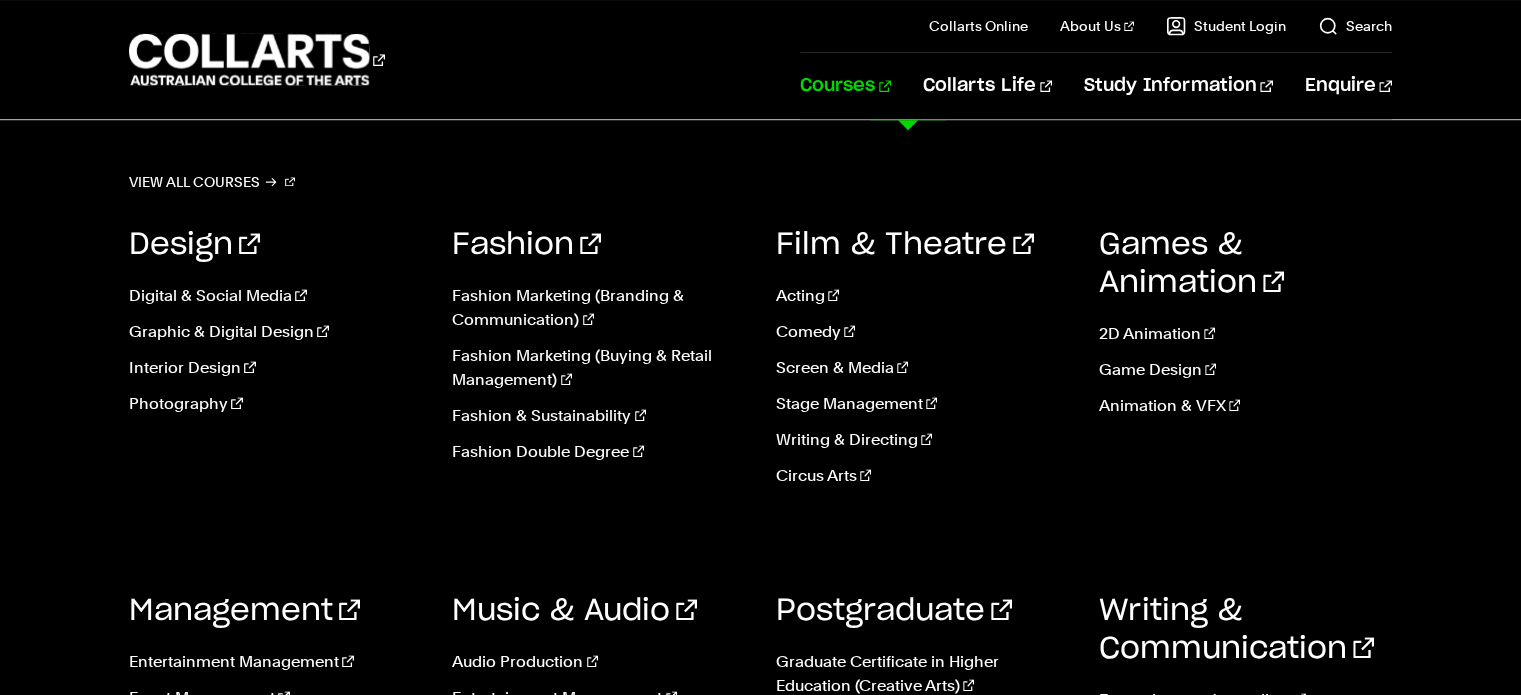 click on "Film & Theatre" at bounding box center (905, 245) 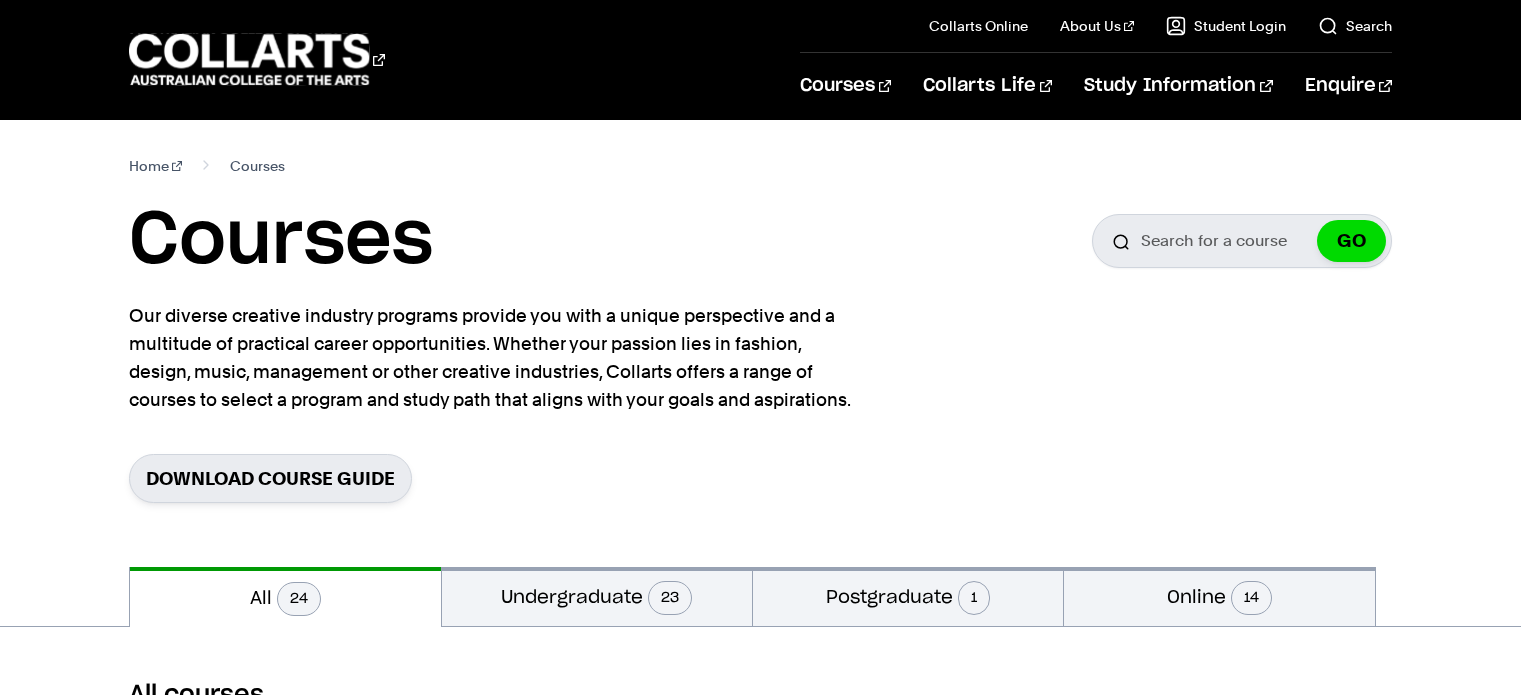 scroll, scrollTop: 0, scrollLeft: 0, axis: both 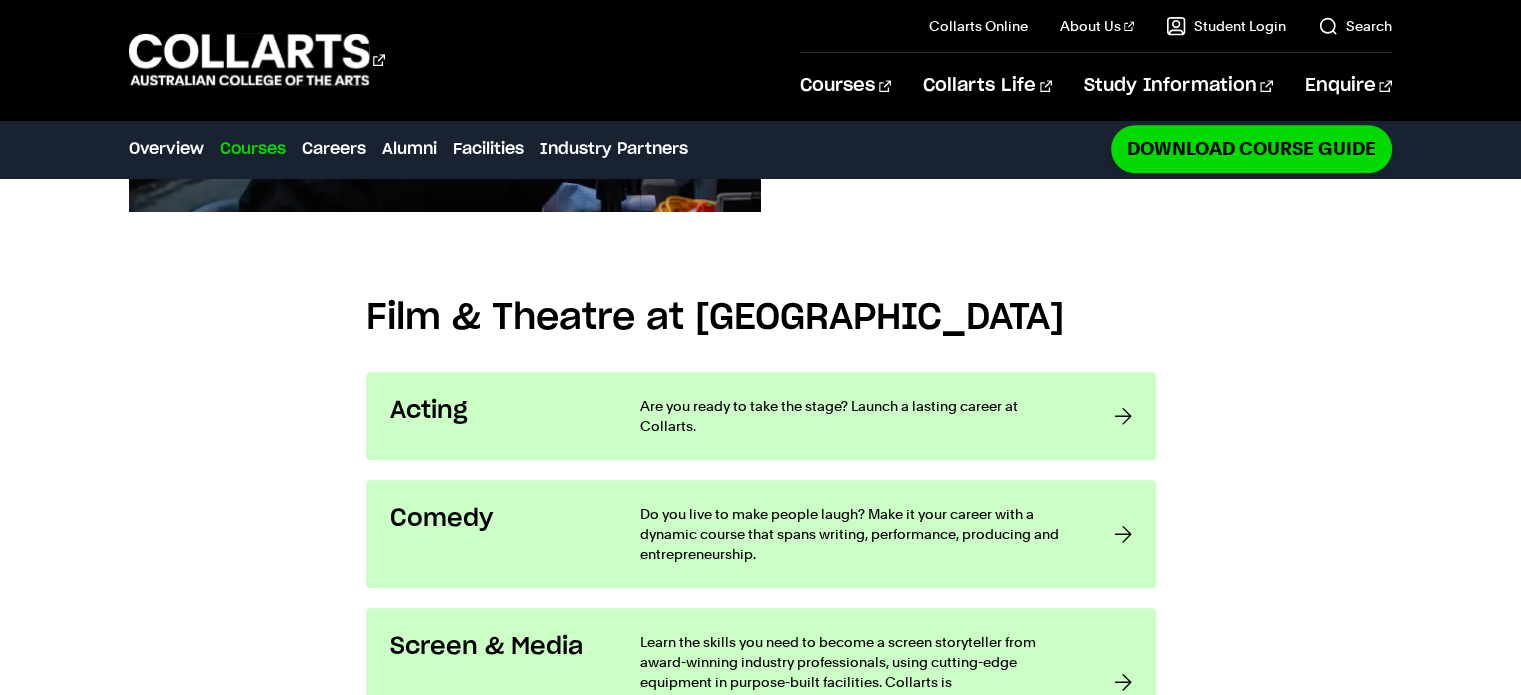 drag, startPoint x: 1535, startPoint y: 40, endPoint x: 1532, endPoint y: 164, distance: 124.036285 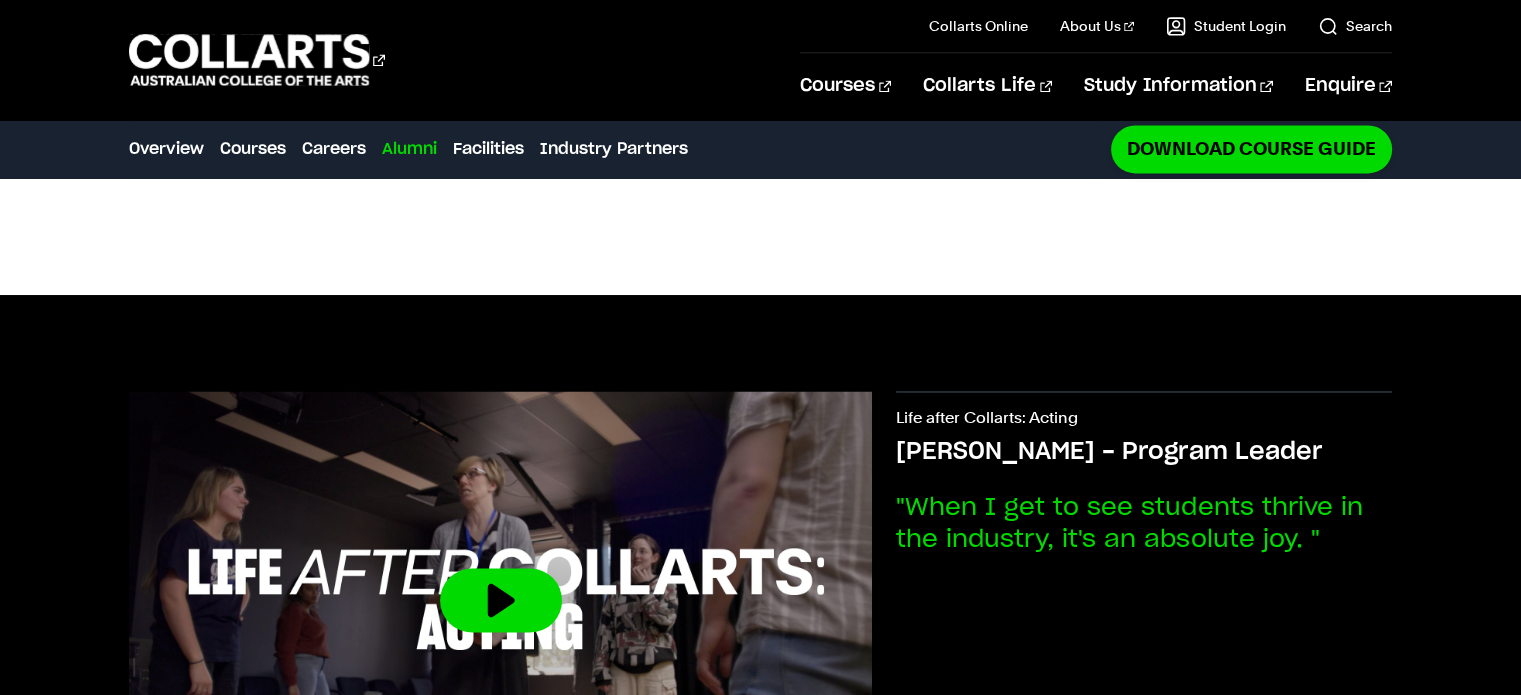 scroll, scrollTop: 3260, scrollLeft: 0, axis: vertical 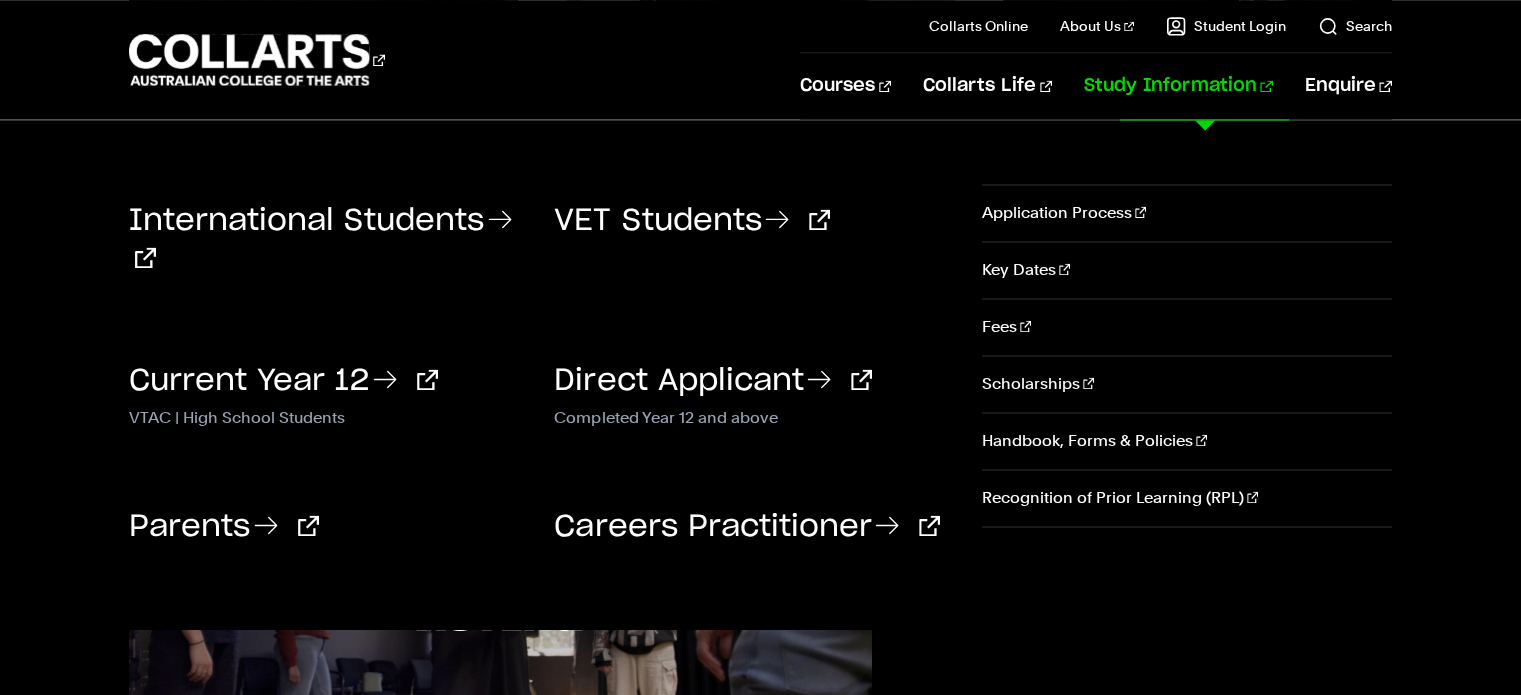 click on "Current Year 12" at bounding box center (283, 381) 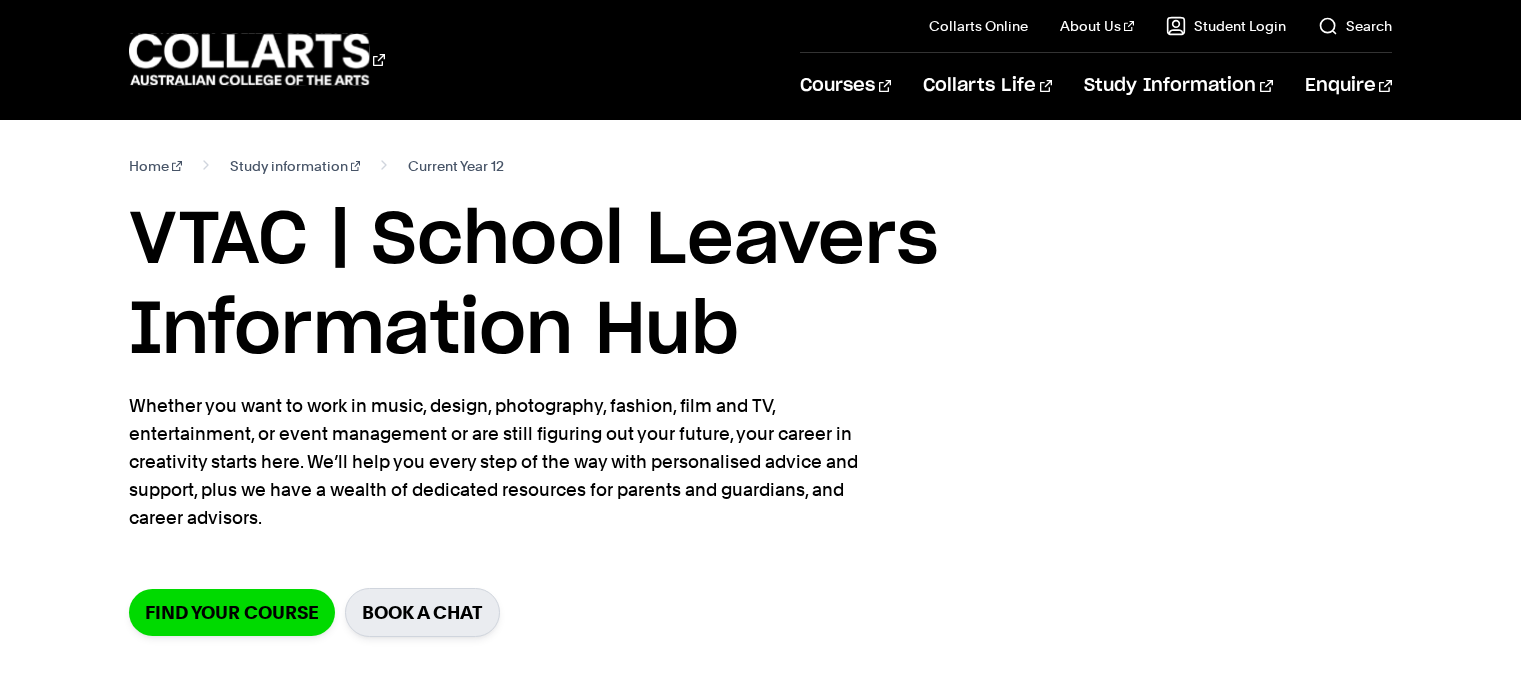 scroll, scrollTop: 0, scrollLeft: 0, axis: both 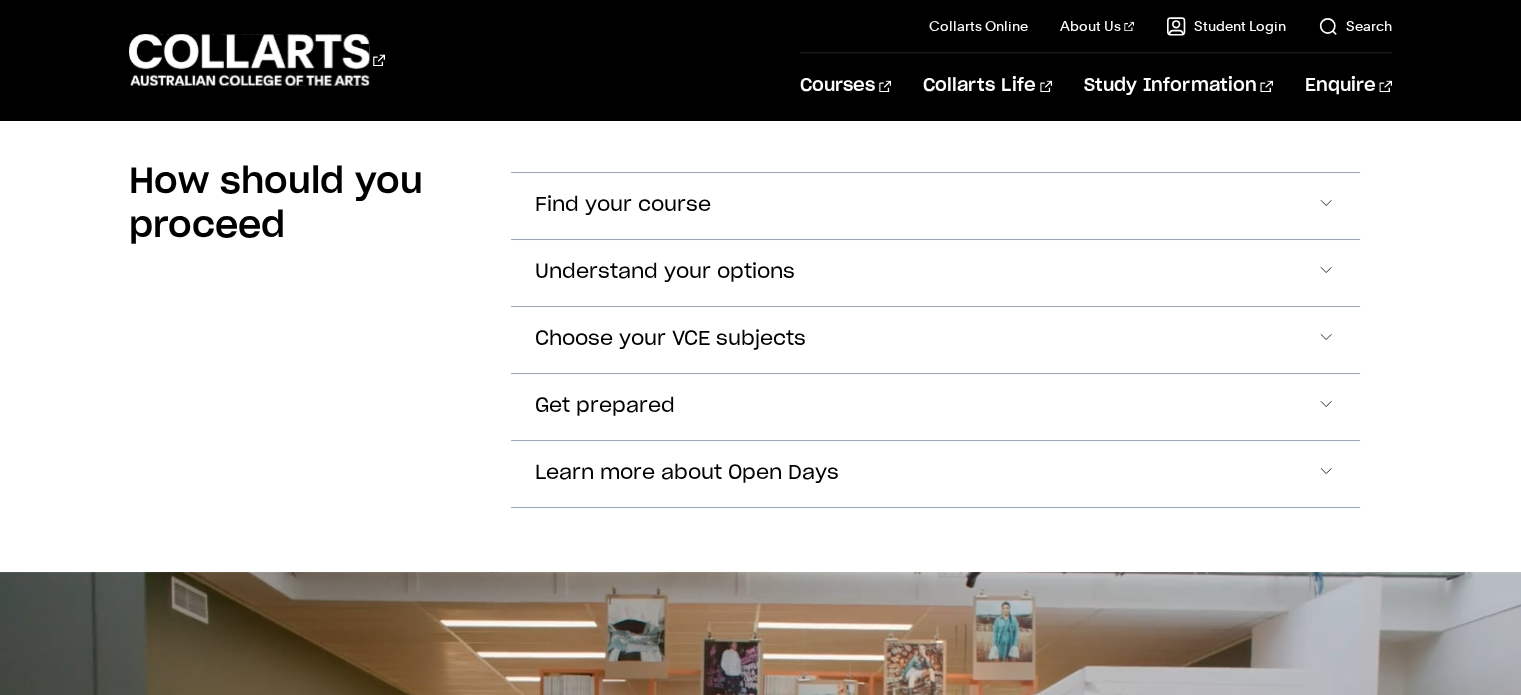 click at bounding box center [1326, -1029] 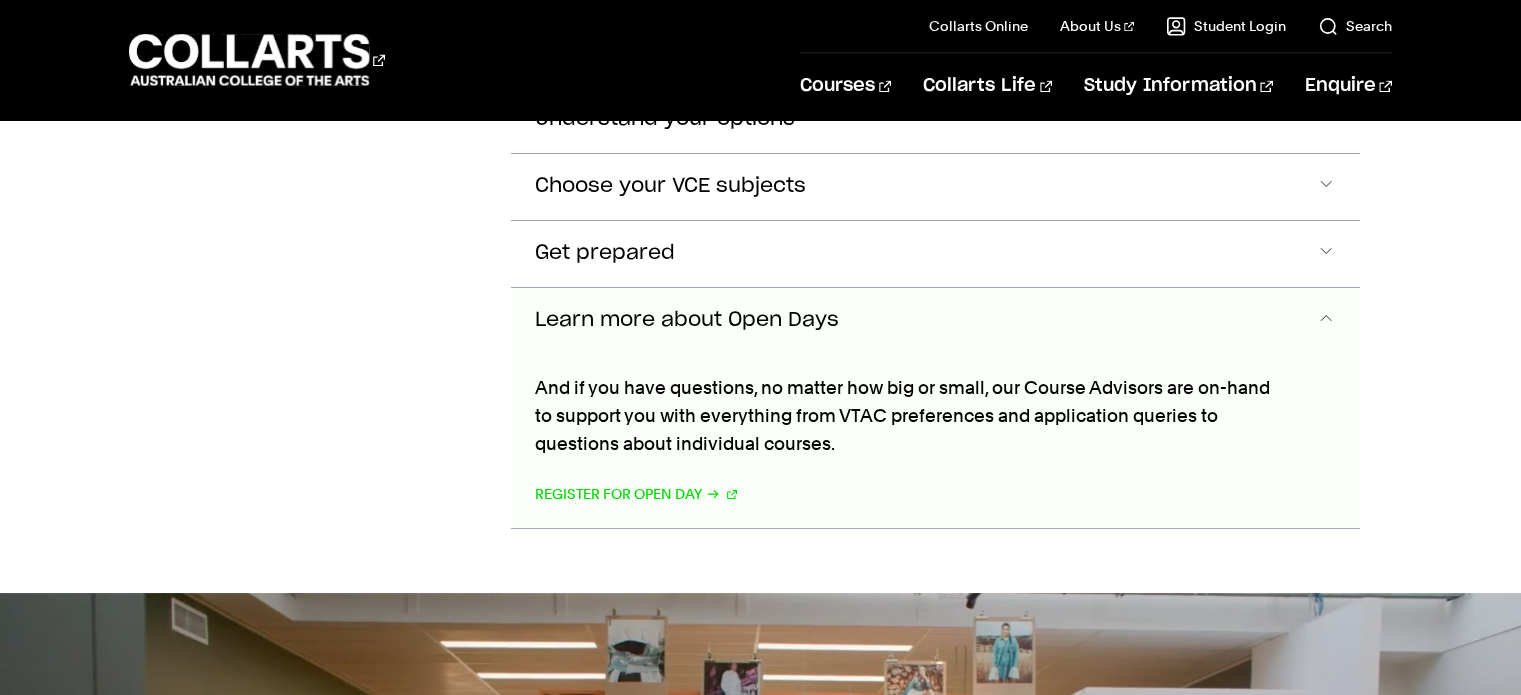 scroll, scrollTop: 3164, scrollLeft: 0, axis: vertical 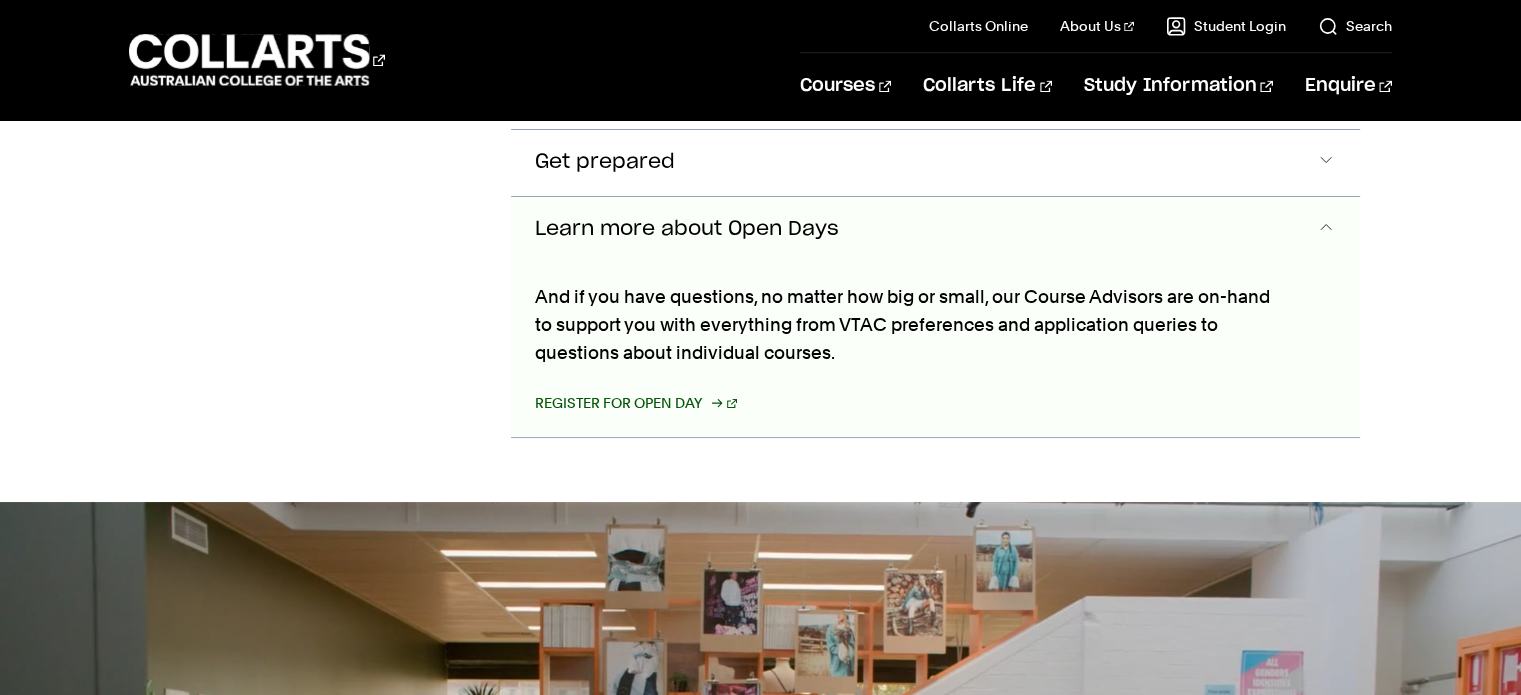click on "Register for Open Day" at bounding box center (636, 403) 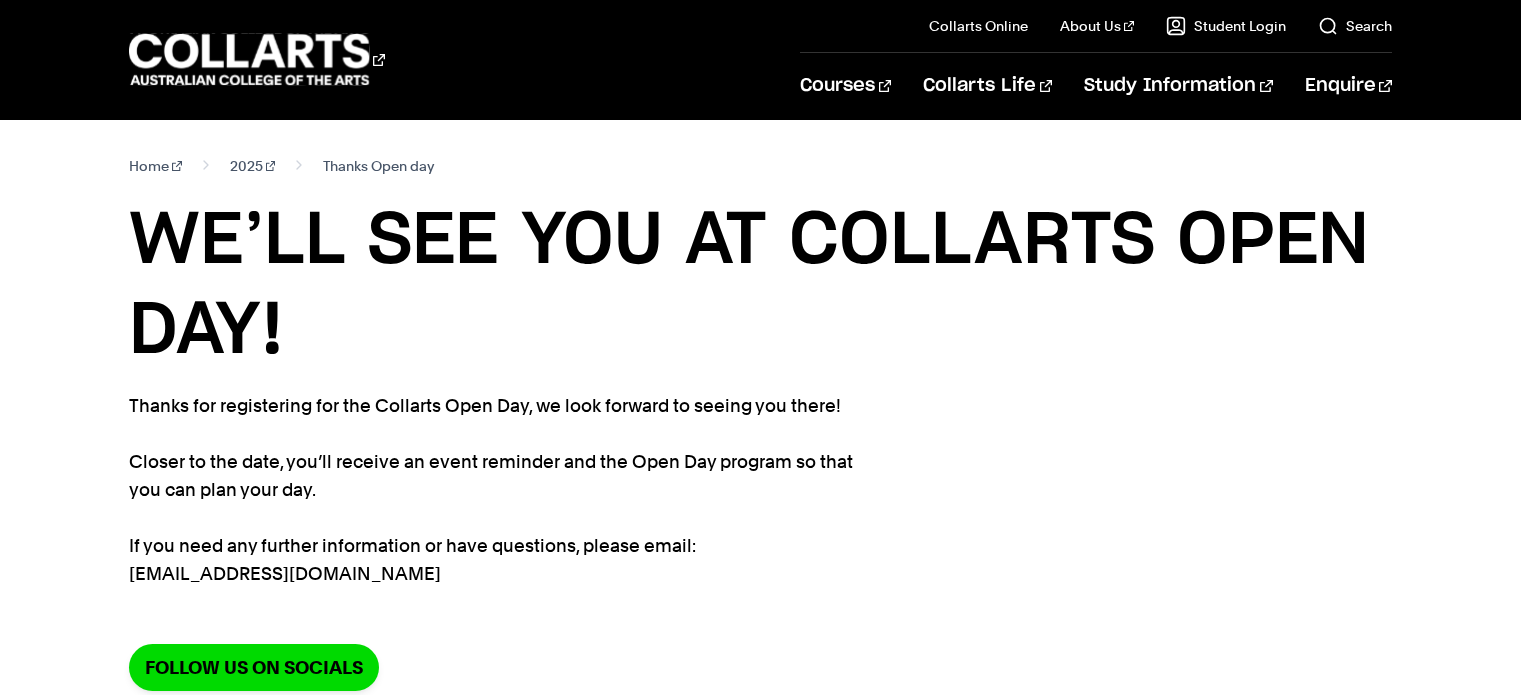 scroll, scrollTop: 0, scrollLeft: 0, axis: both 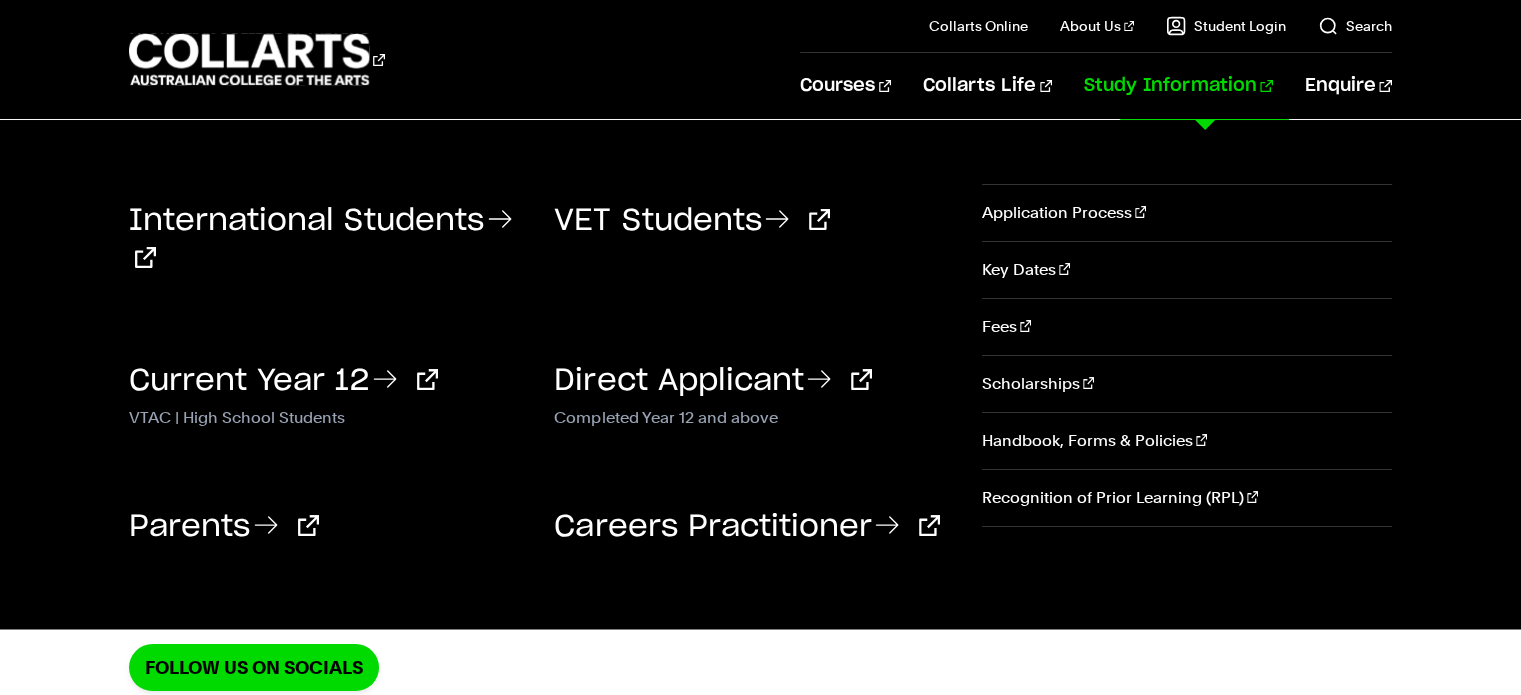 click on "Application Process" at bounding box center (1187, 213) 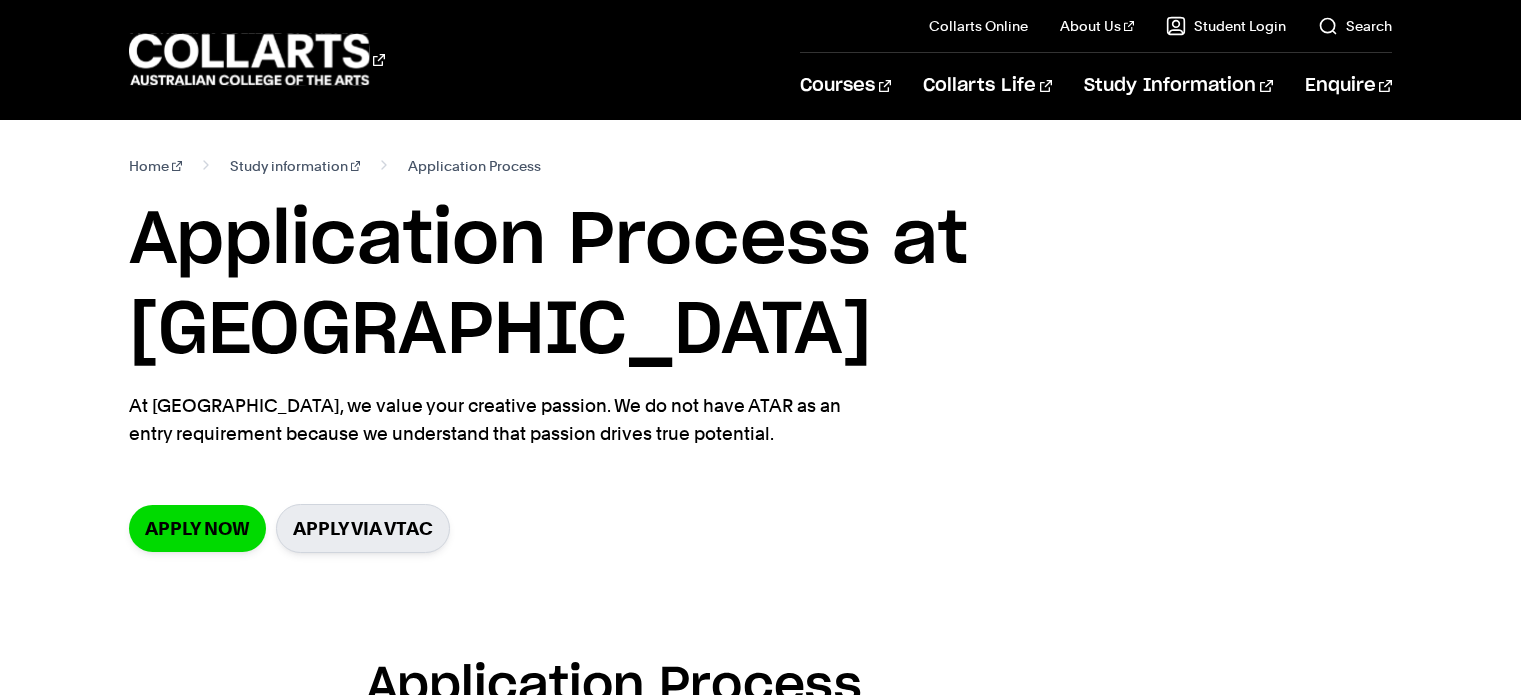 scroll, scrollTop: 0, scrollLeft: 0, axis: both 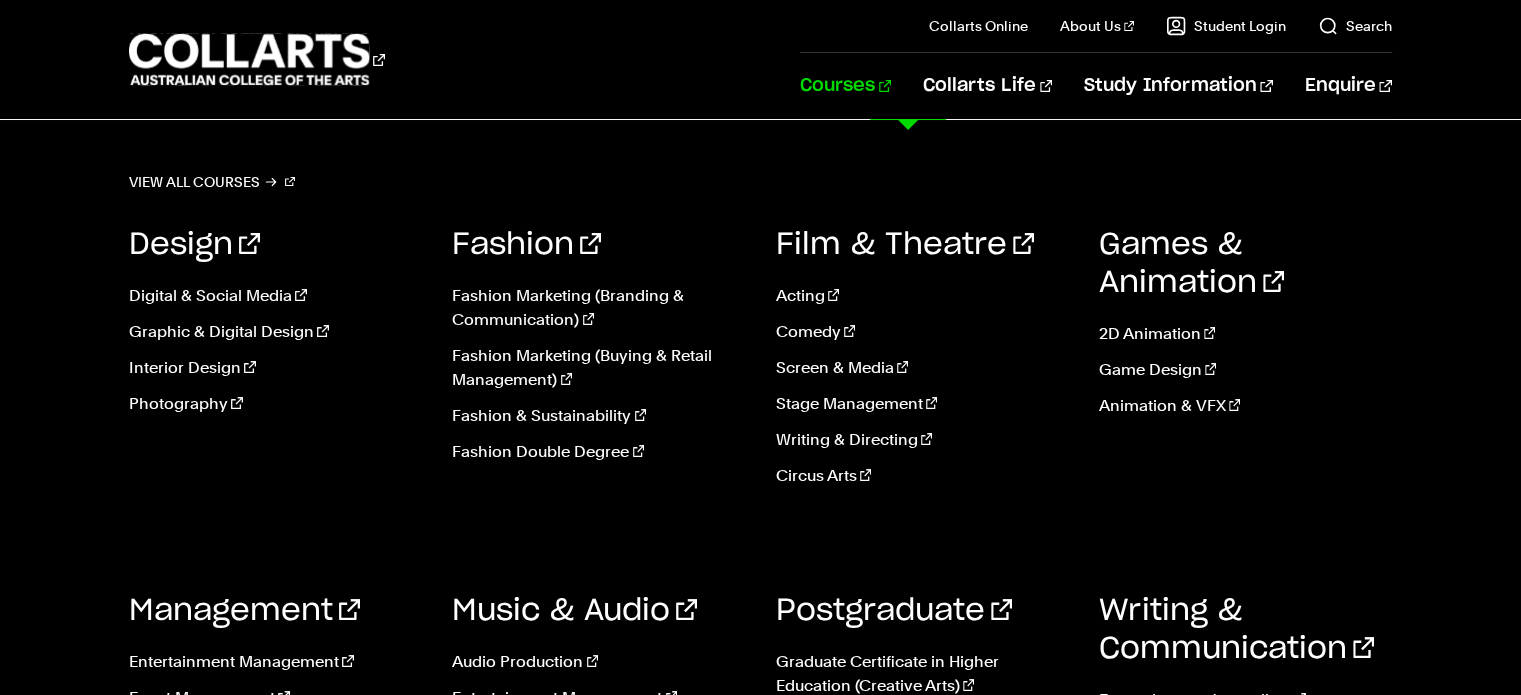 click on "Acting" at bounding box center [922, 296] 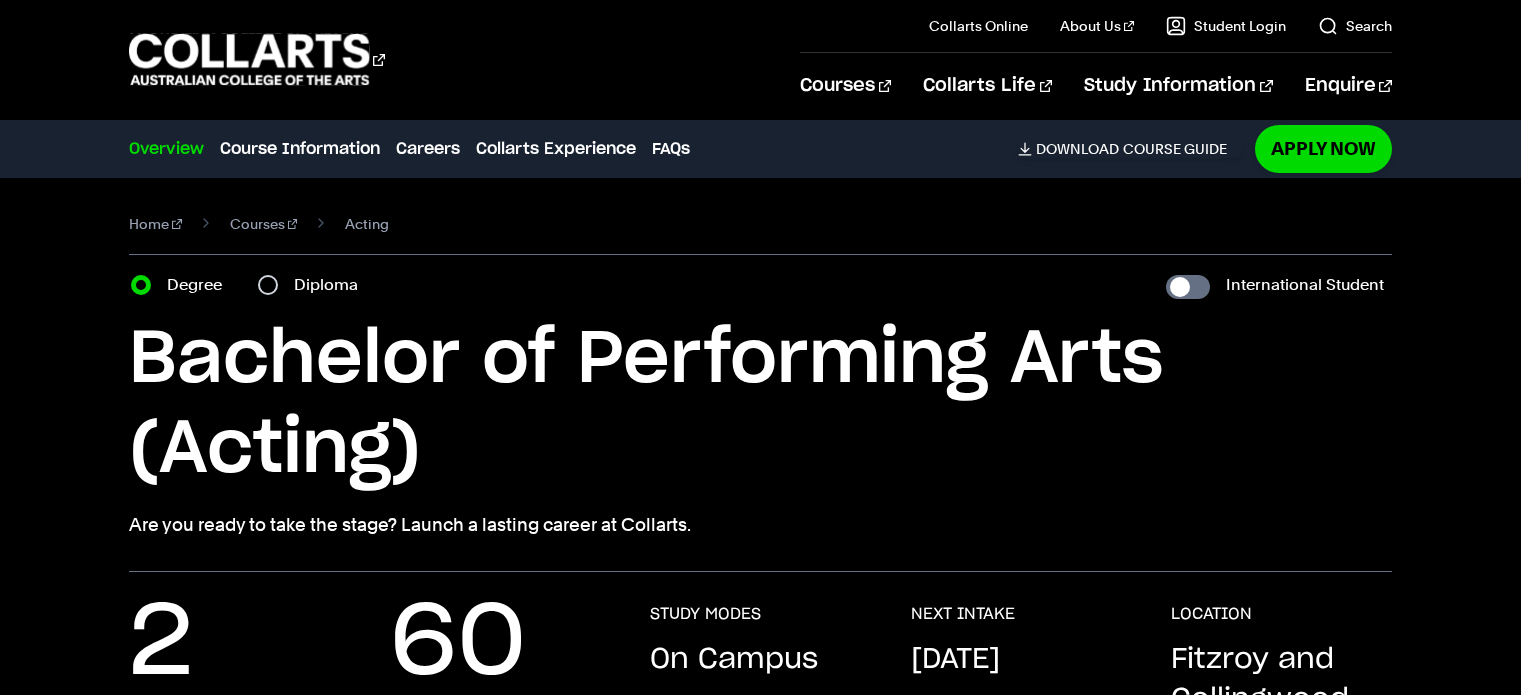 scroll, scrollTop: 0, scrollLeft: 0, axis: both 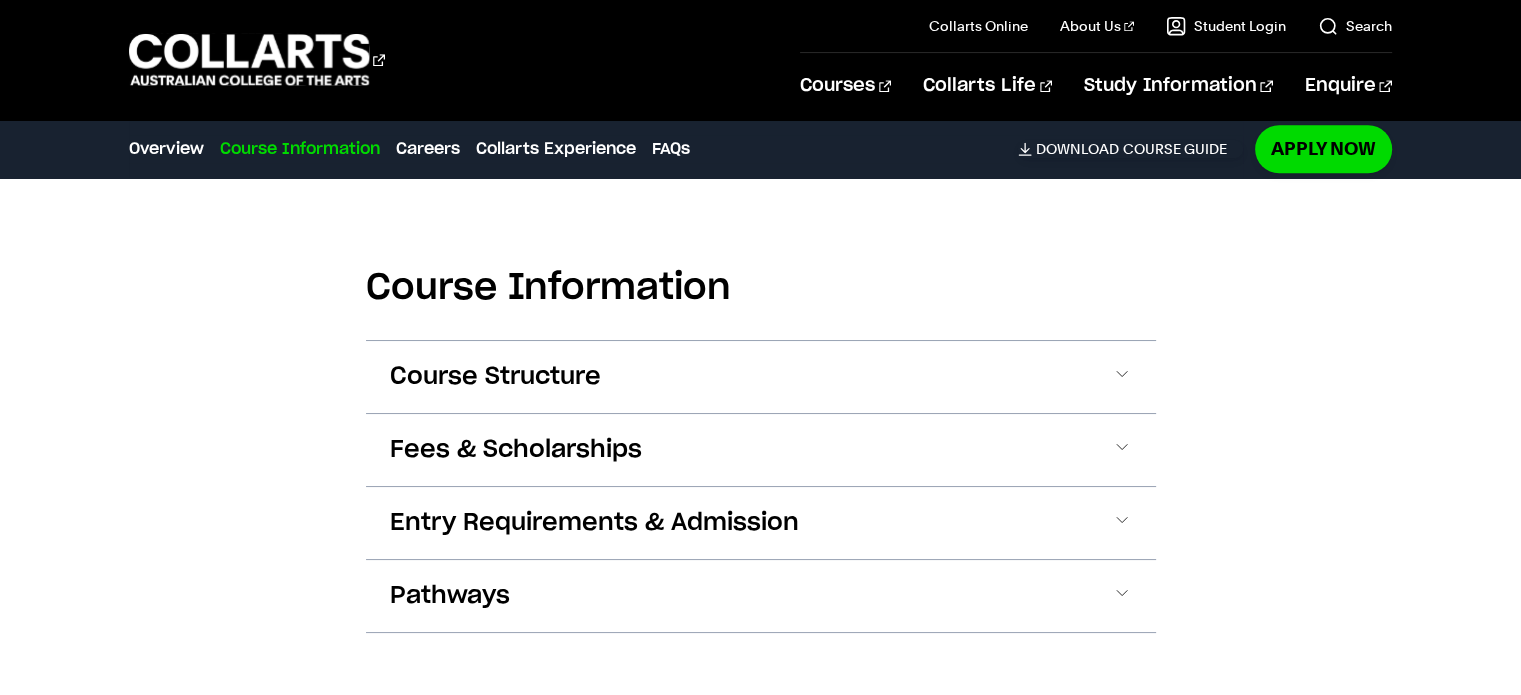 click at bounding box center (1122, 596) 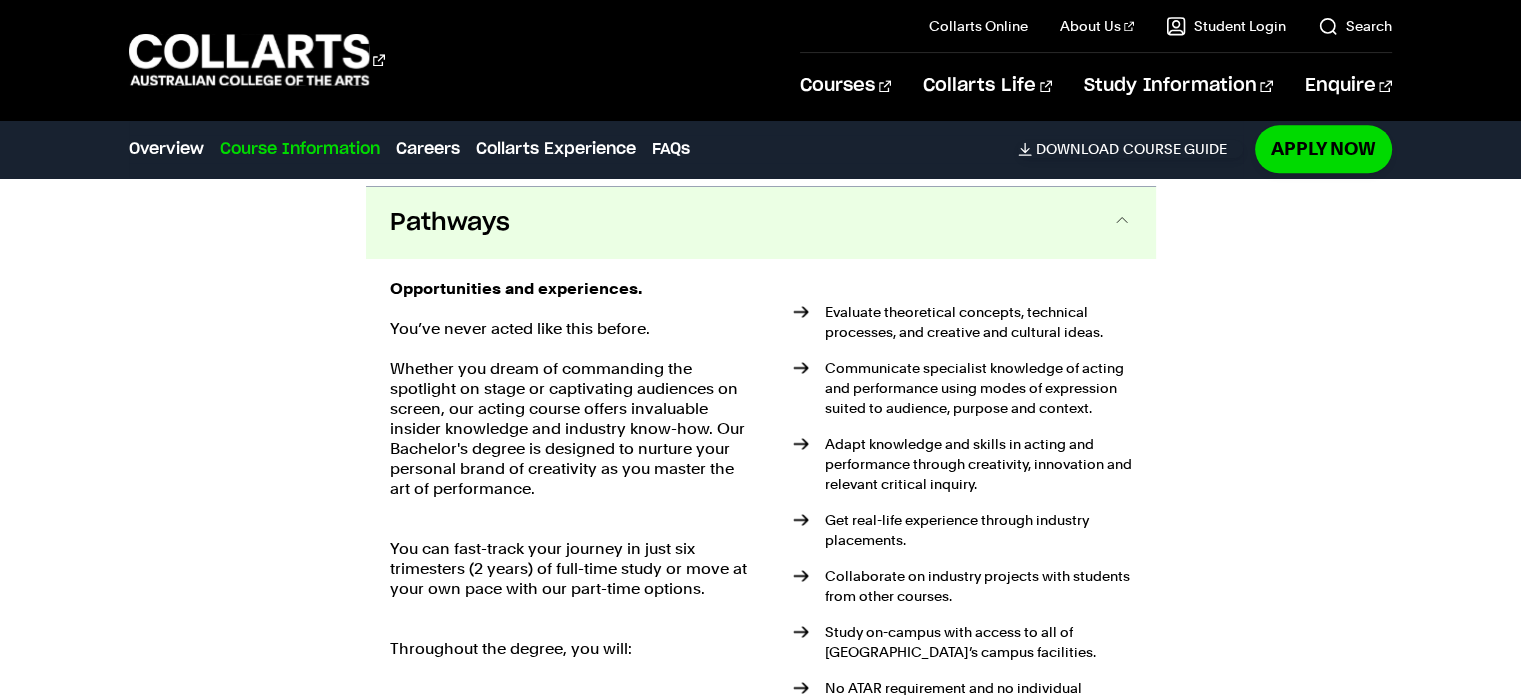 scroll, scrollTop: 2247, scrollLeft: 0, axis: vertical 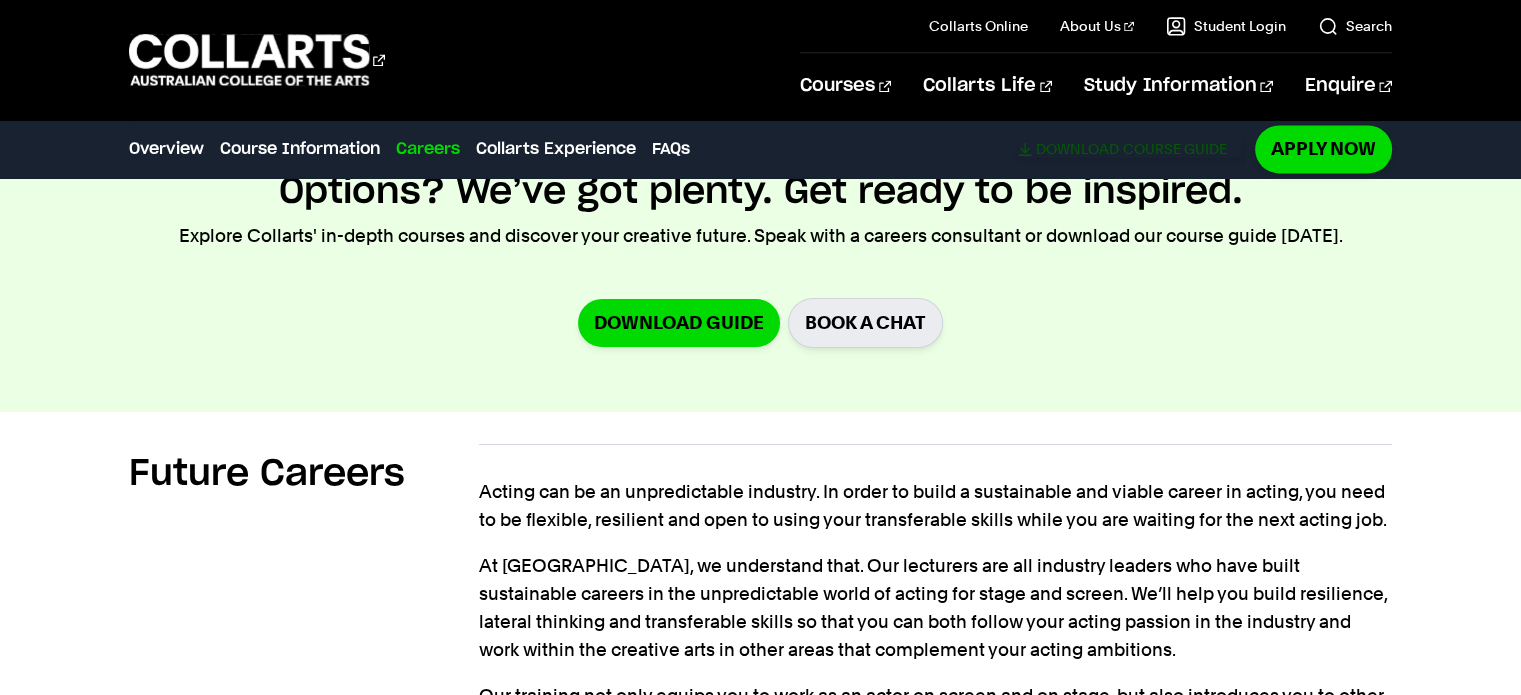click on "Download  Course Guide" at bounding box center (1130, 149) 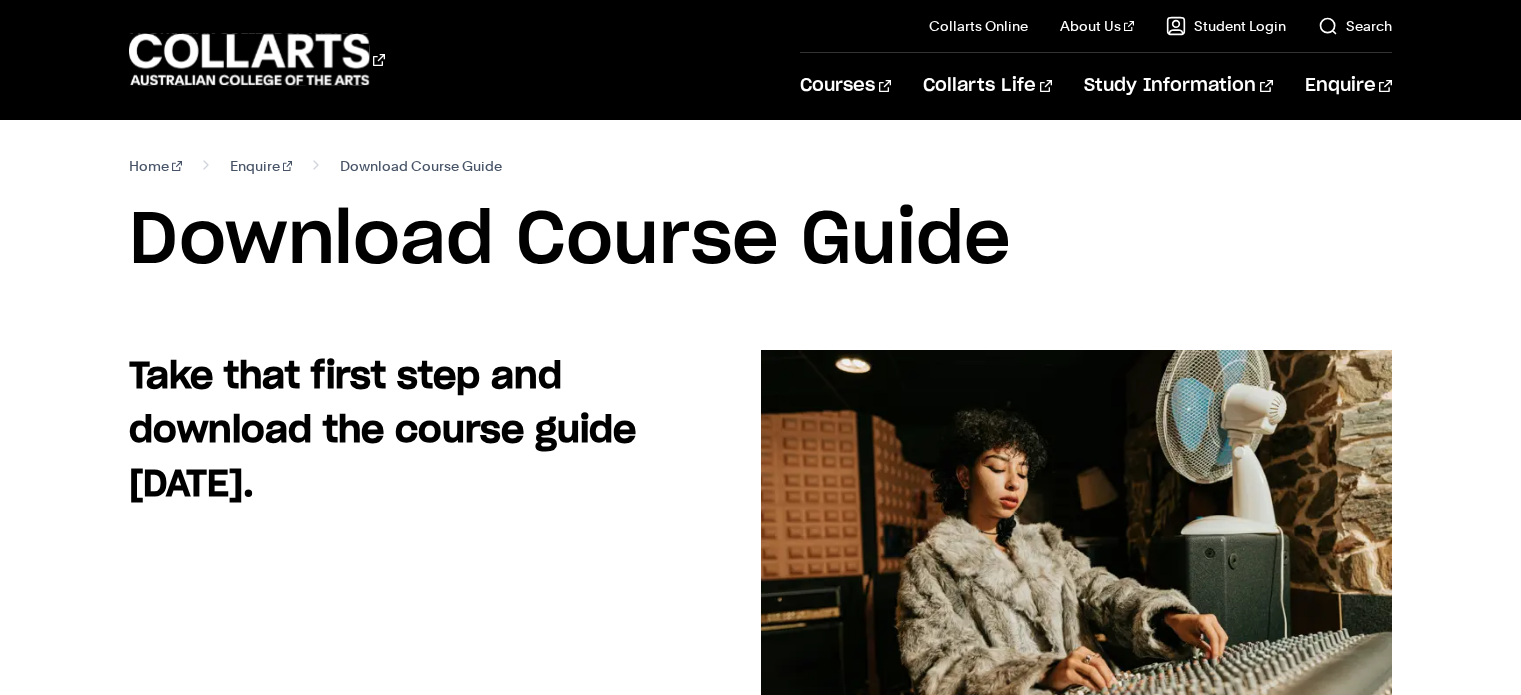 scroll, scrollTop: 0, scrollLeft: 0, axis: both 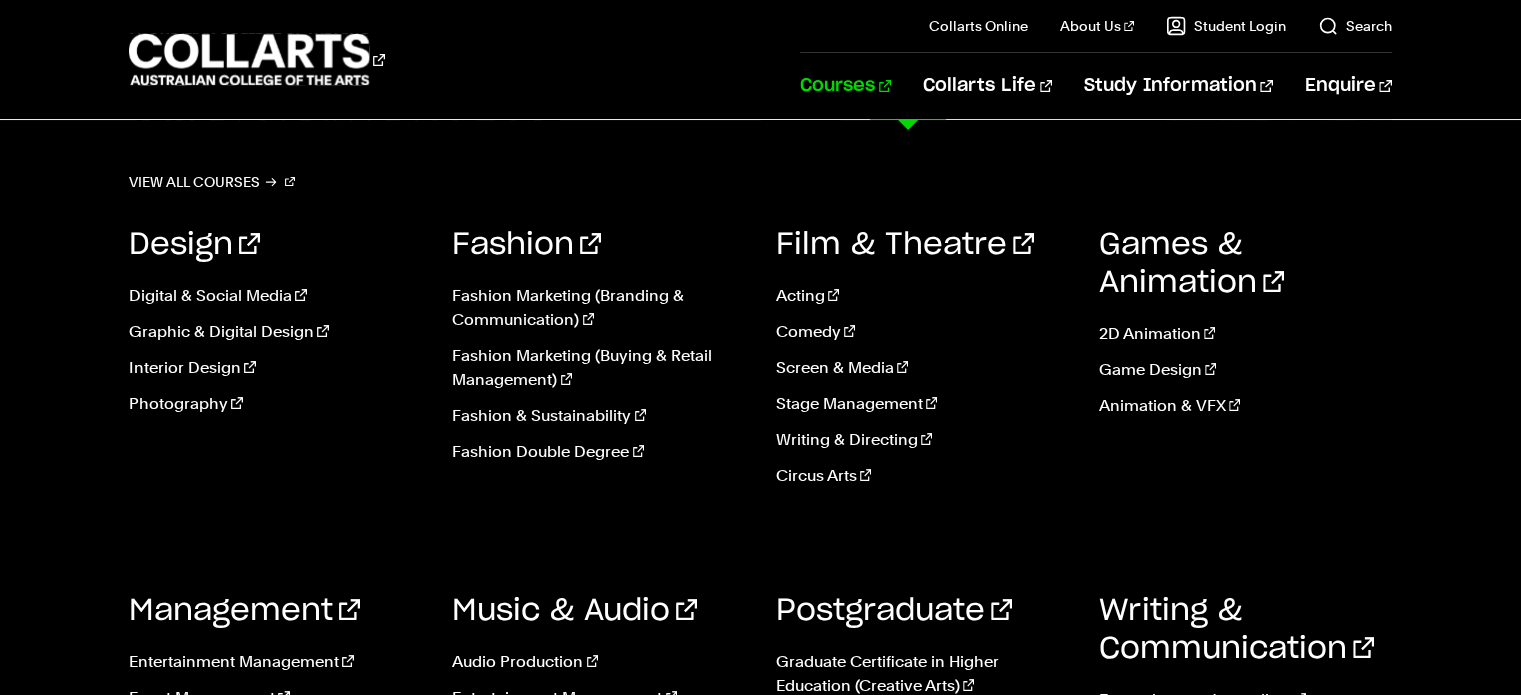 click on "Screen & Media" at bounding box center [922, 368] 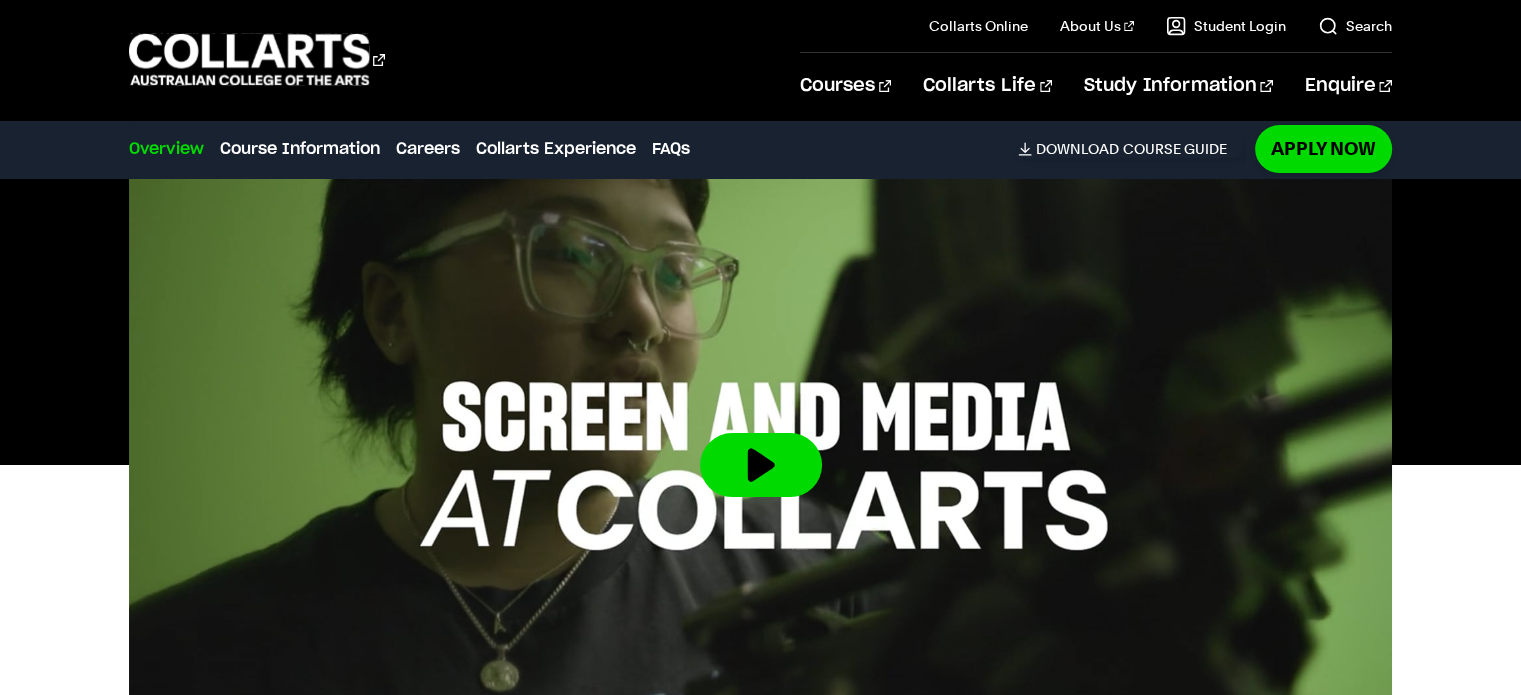 scroll, scrollTop: 608, scrollLeft: 0, axis: vertical 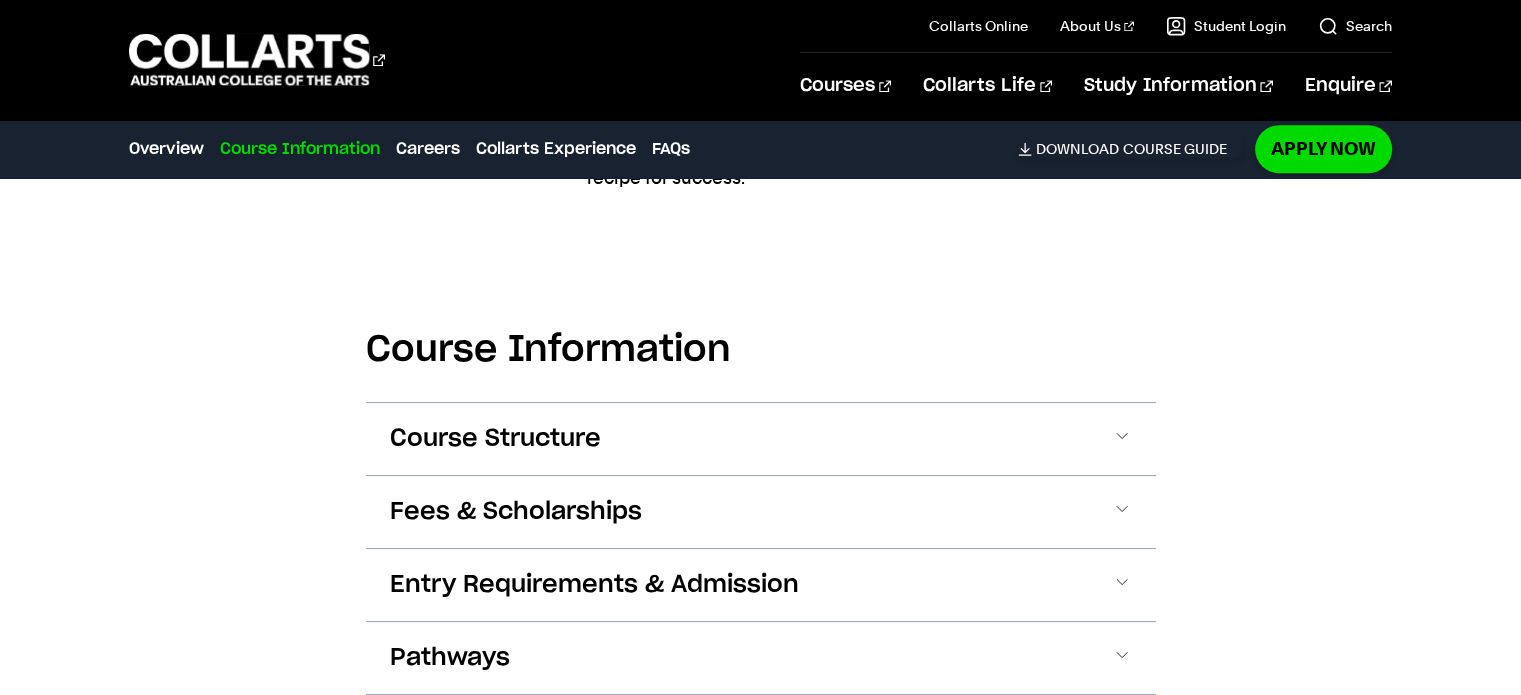 click on "Course Structure" at bounding box center [761, 439] 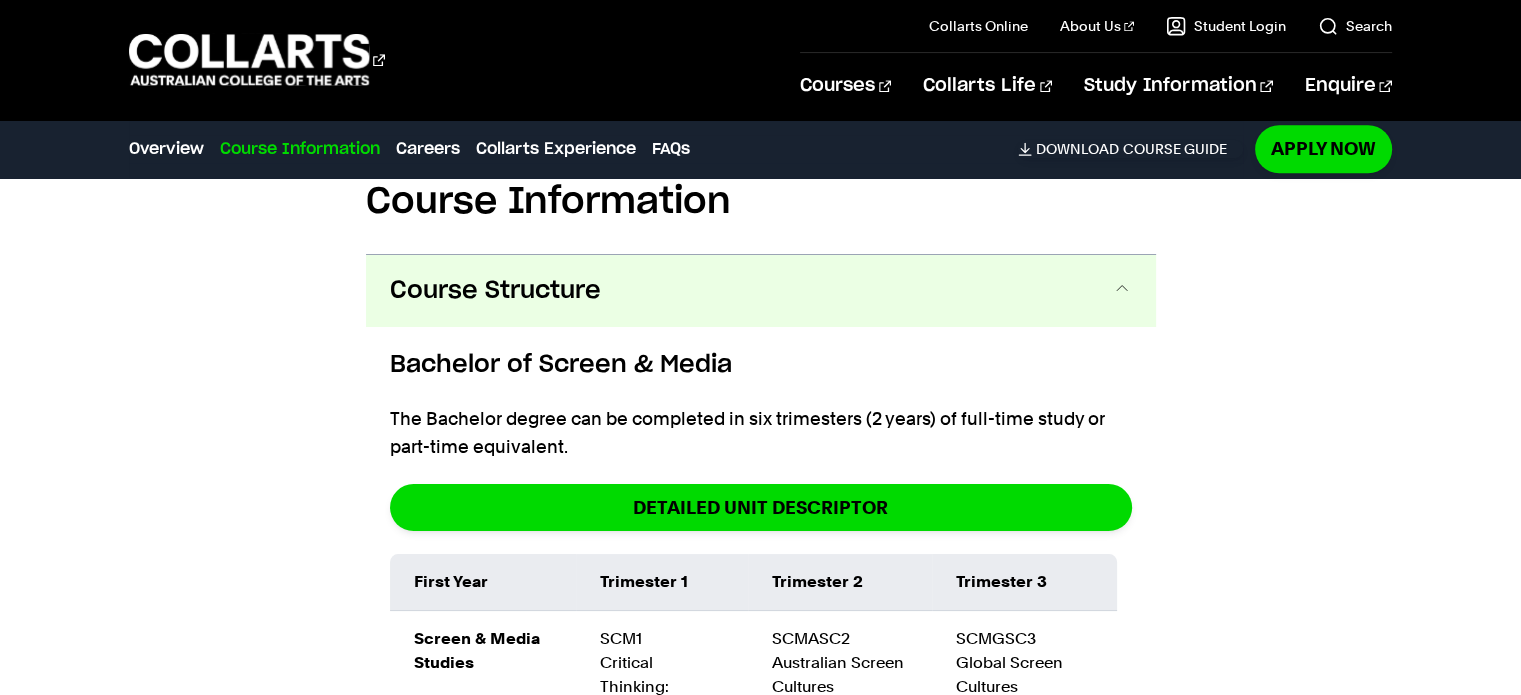 scroll, scrollTop: 2045, scrollLeft: 0, axis: vertical 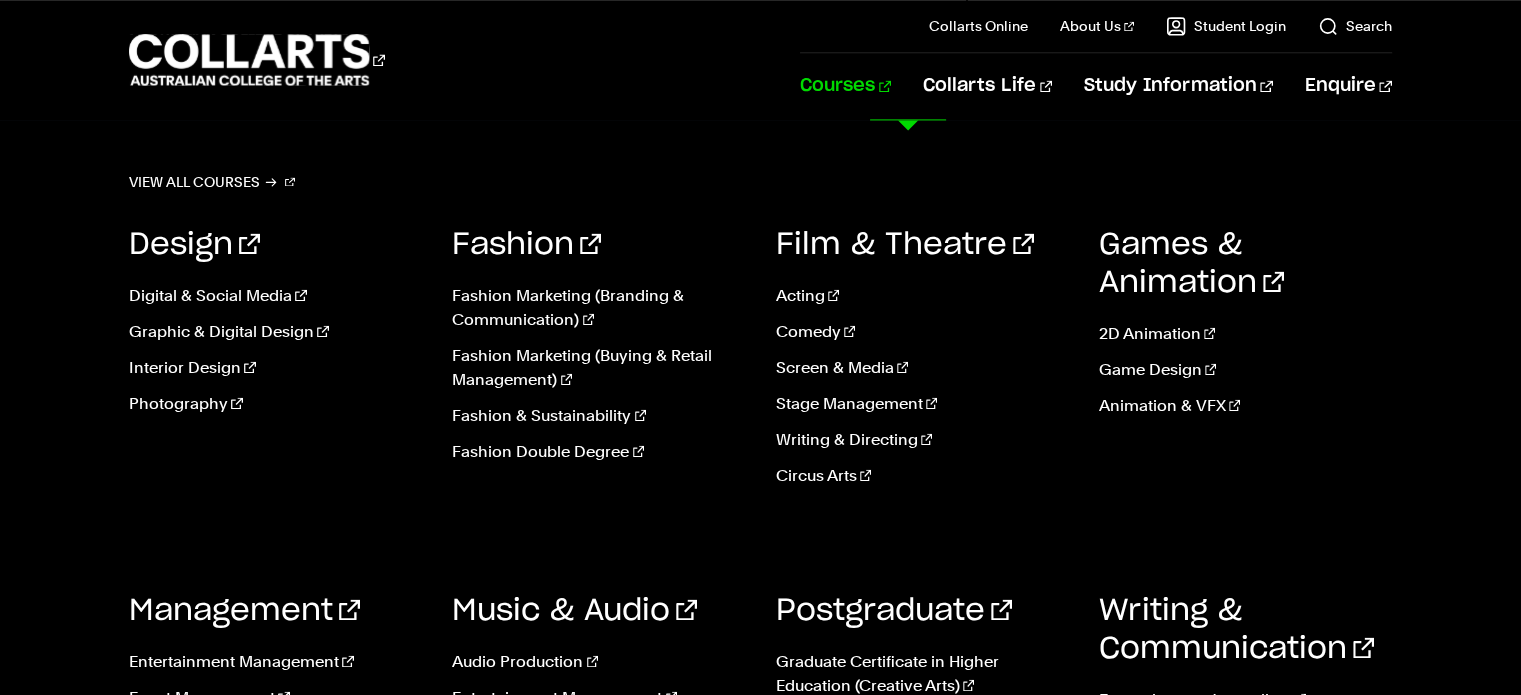 click on "Writing & Directing" at bounding box center [922, 440] 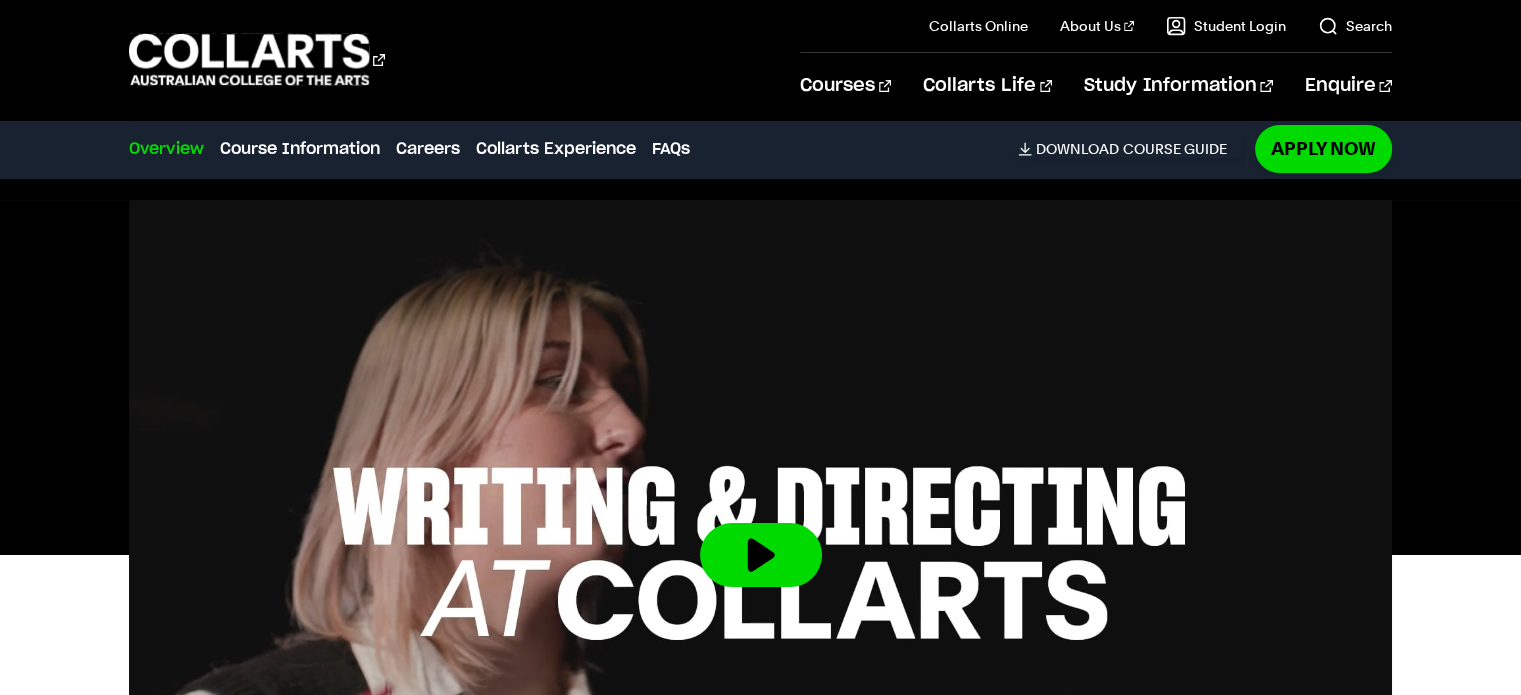 scroll, scrollTop: 608, scrollLeft: 0, axis: vertical 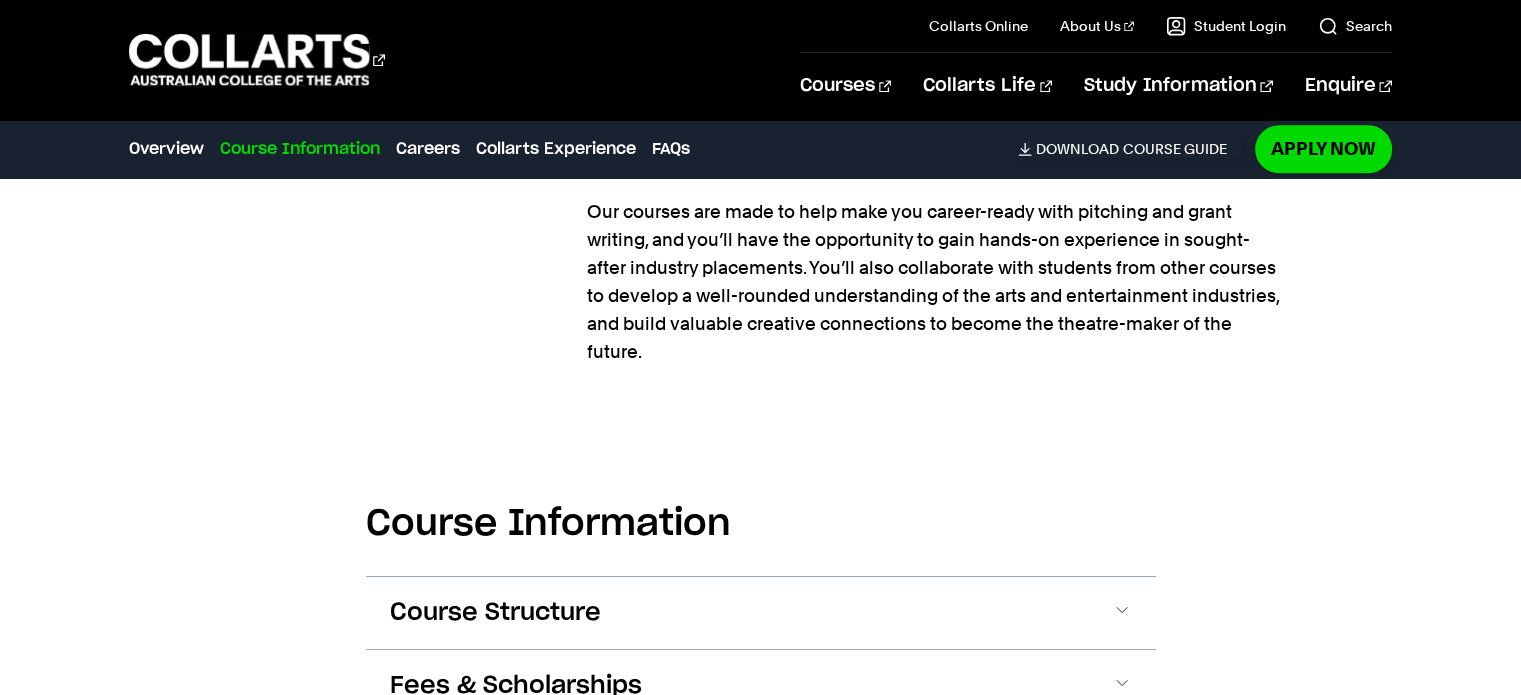 click on "Course Structure" at bounding box center (761, 613) 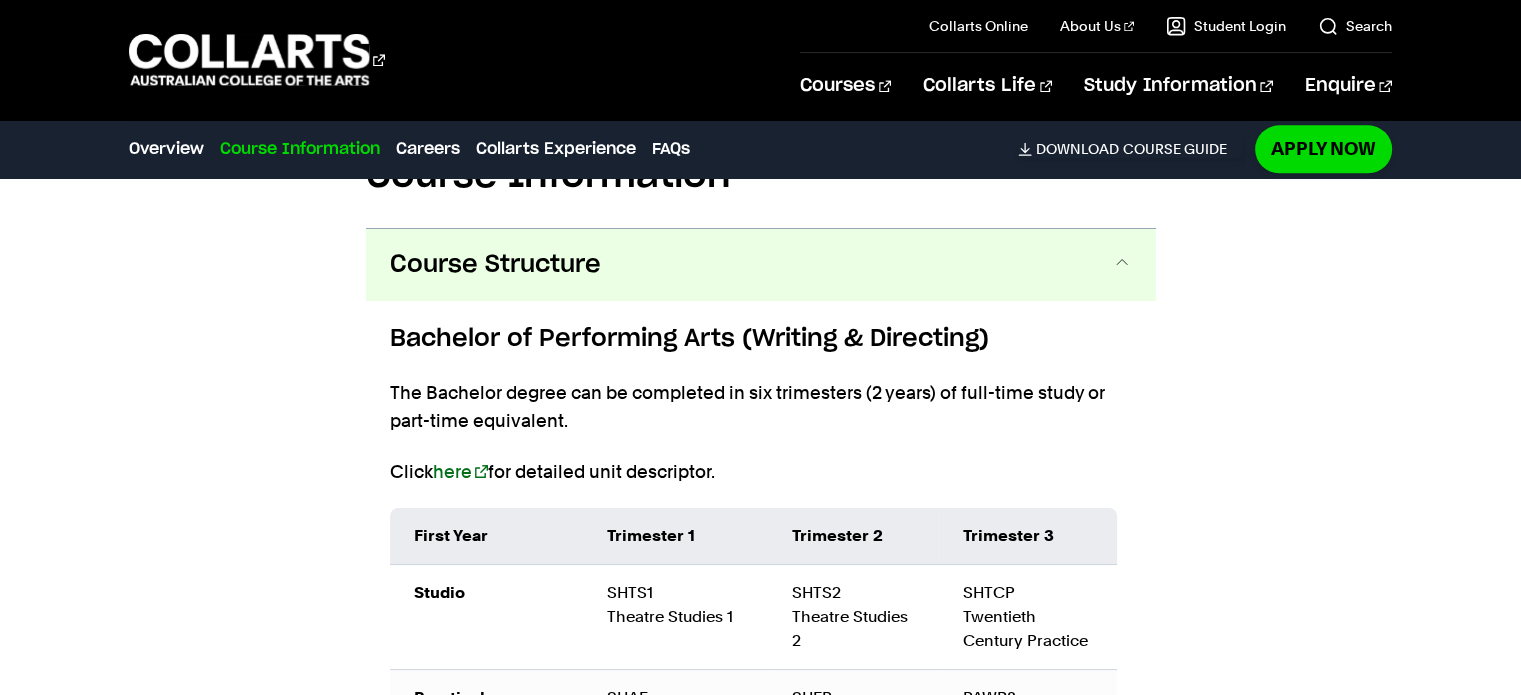 scroll, scrollTop: 2192, scrollLeft: 0, axis: vertical 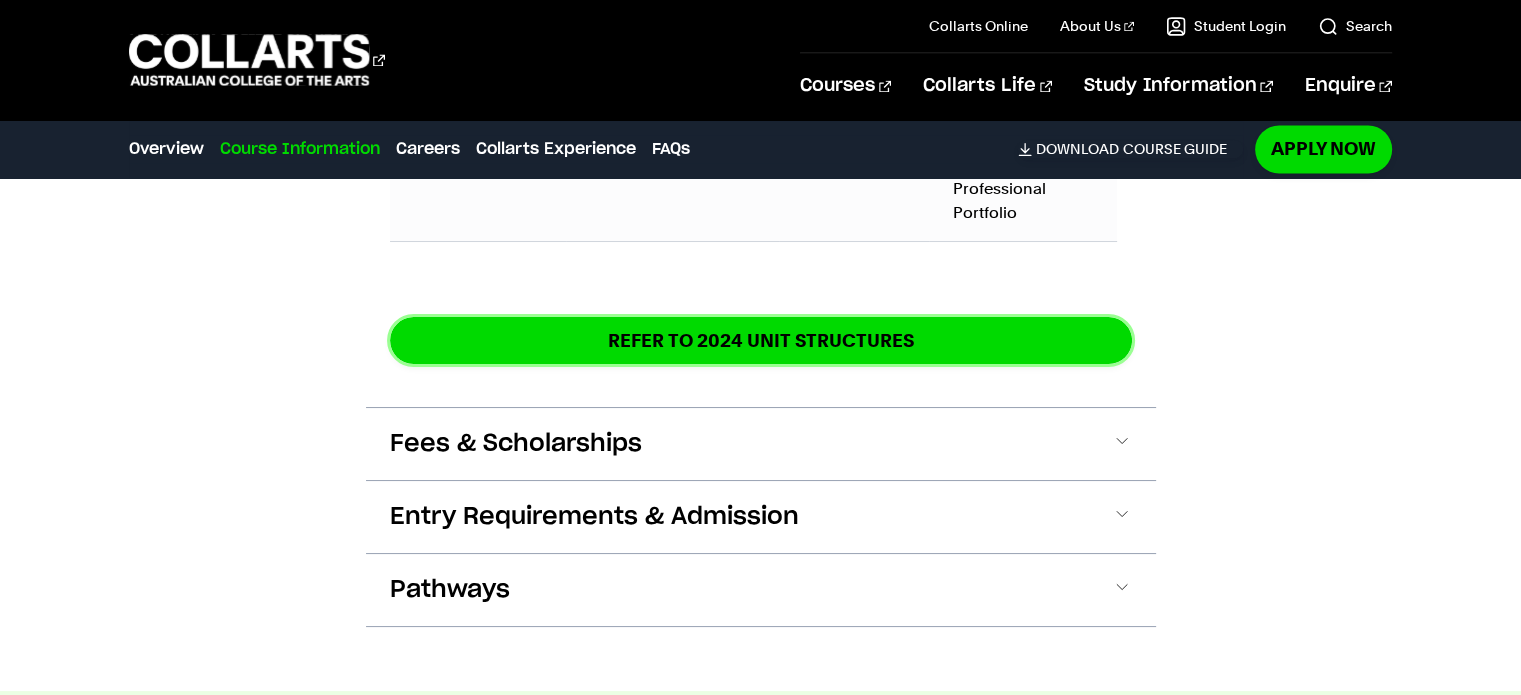 click on "REFER TO 2024 unit structures" at bounding box center [761, 340] 